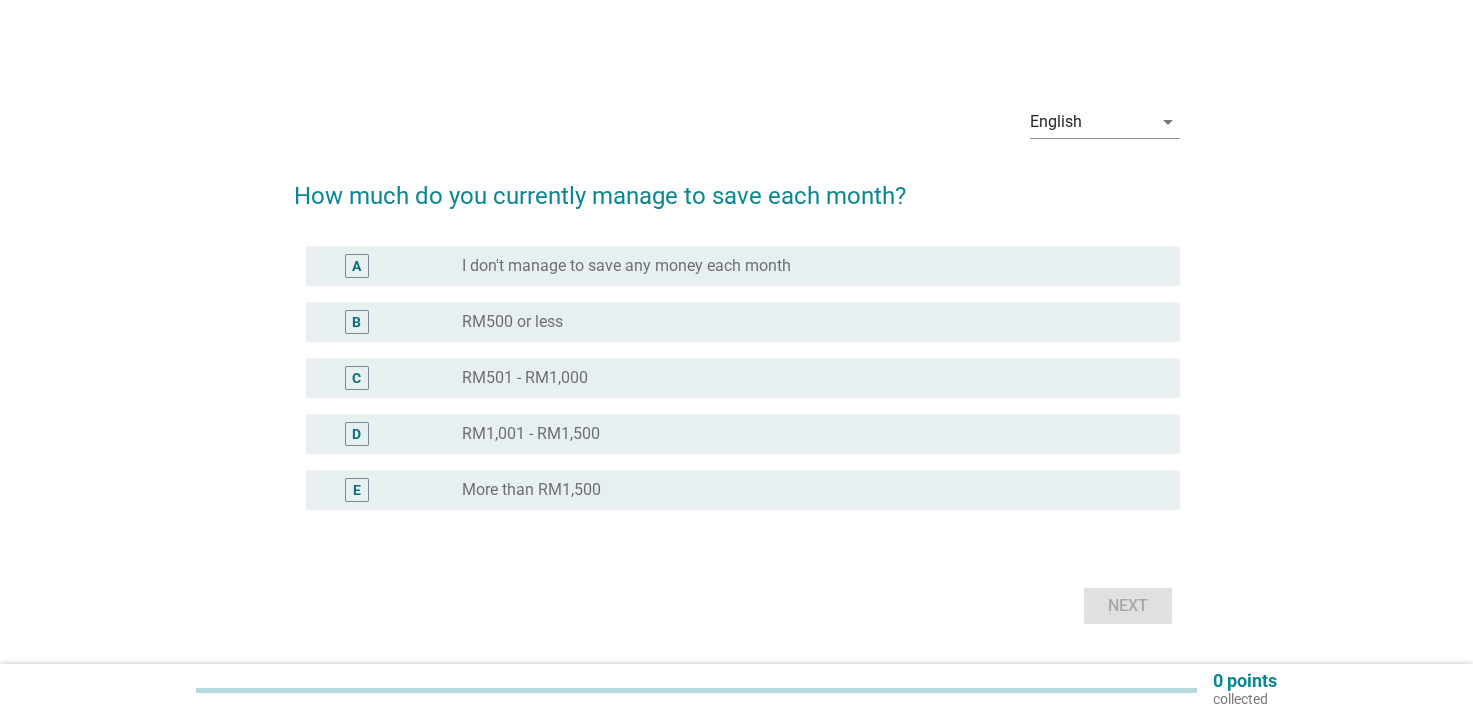 scroll, scrollTop: 0, scrollLeft: 0, axis: both 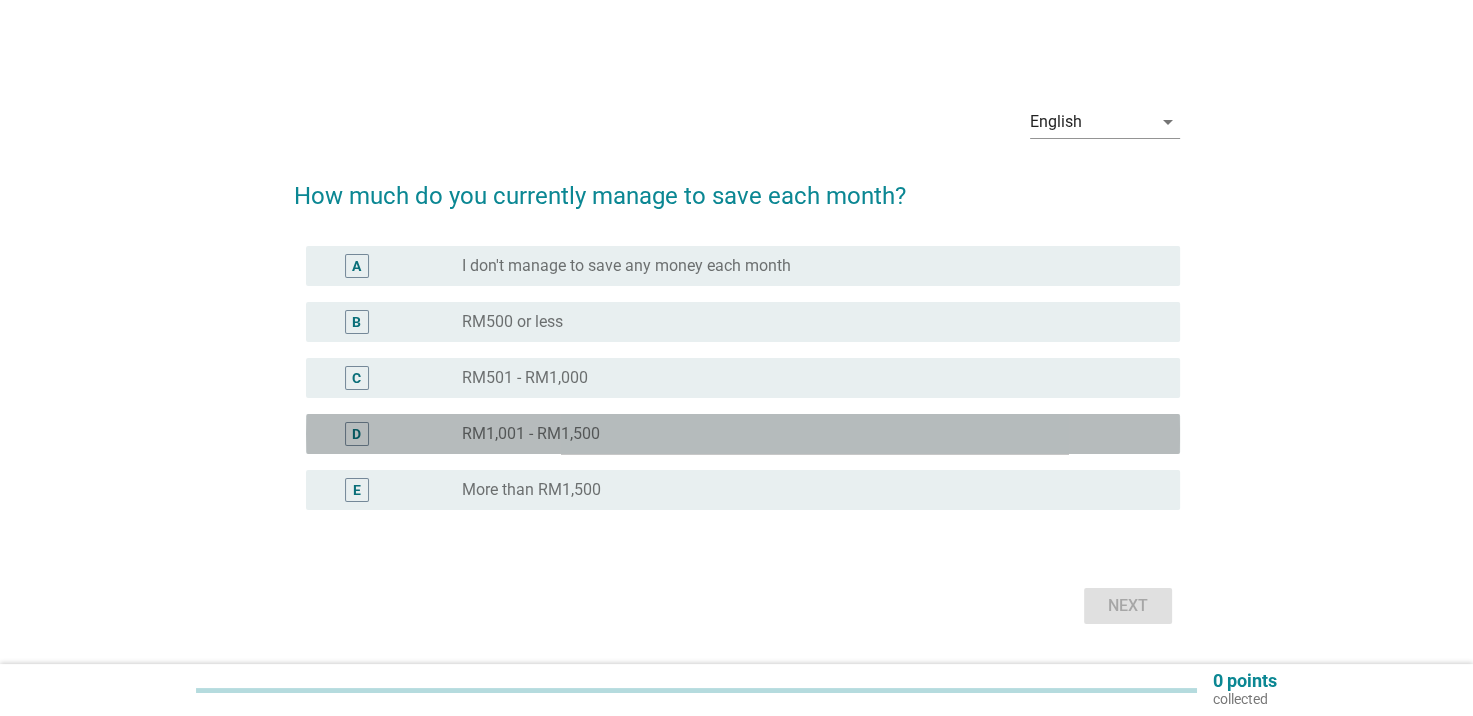 click on "radio_button_unchecked RM1,001 - RM1,500" at bounding box center (805, 434) 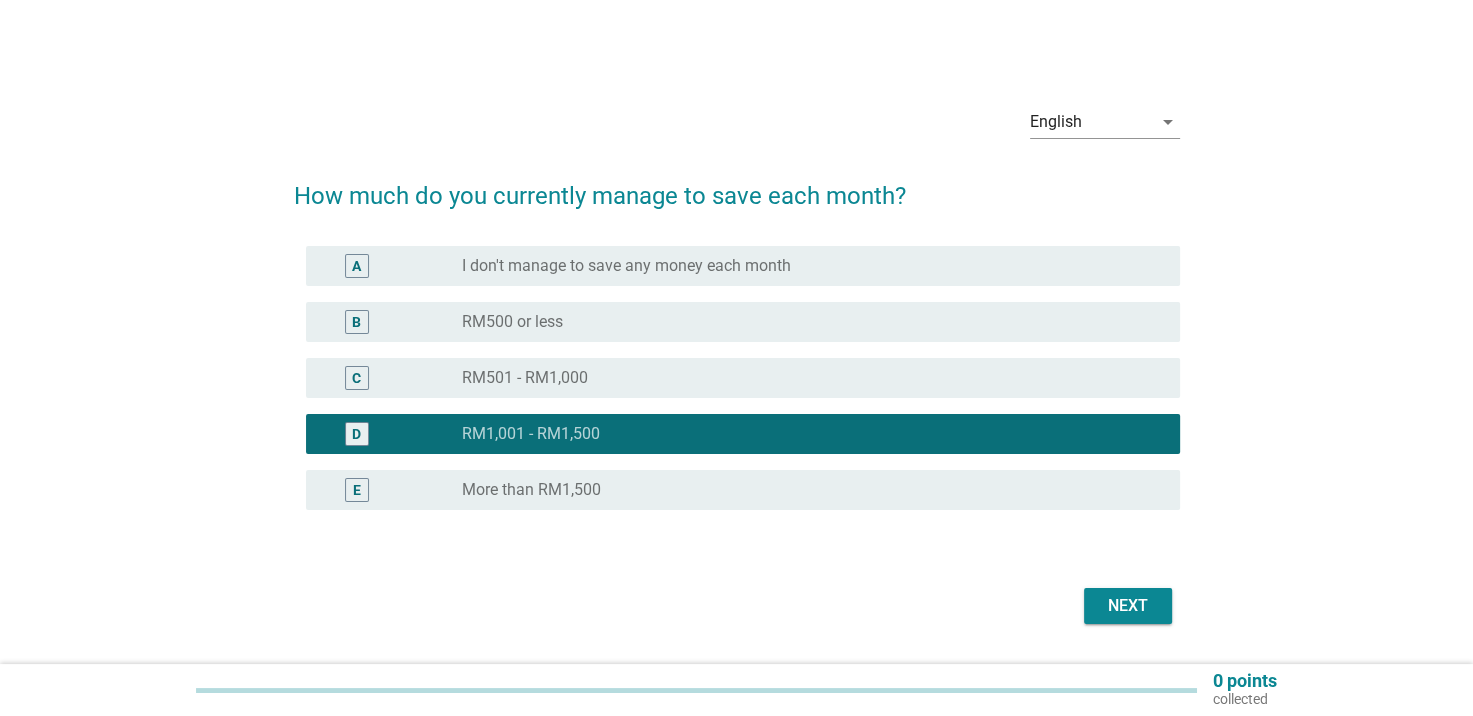click on "Next" at bounding box center [1128, 606] 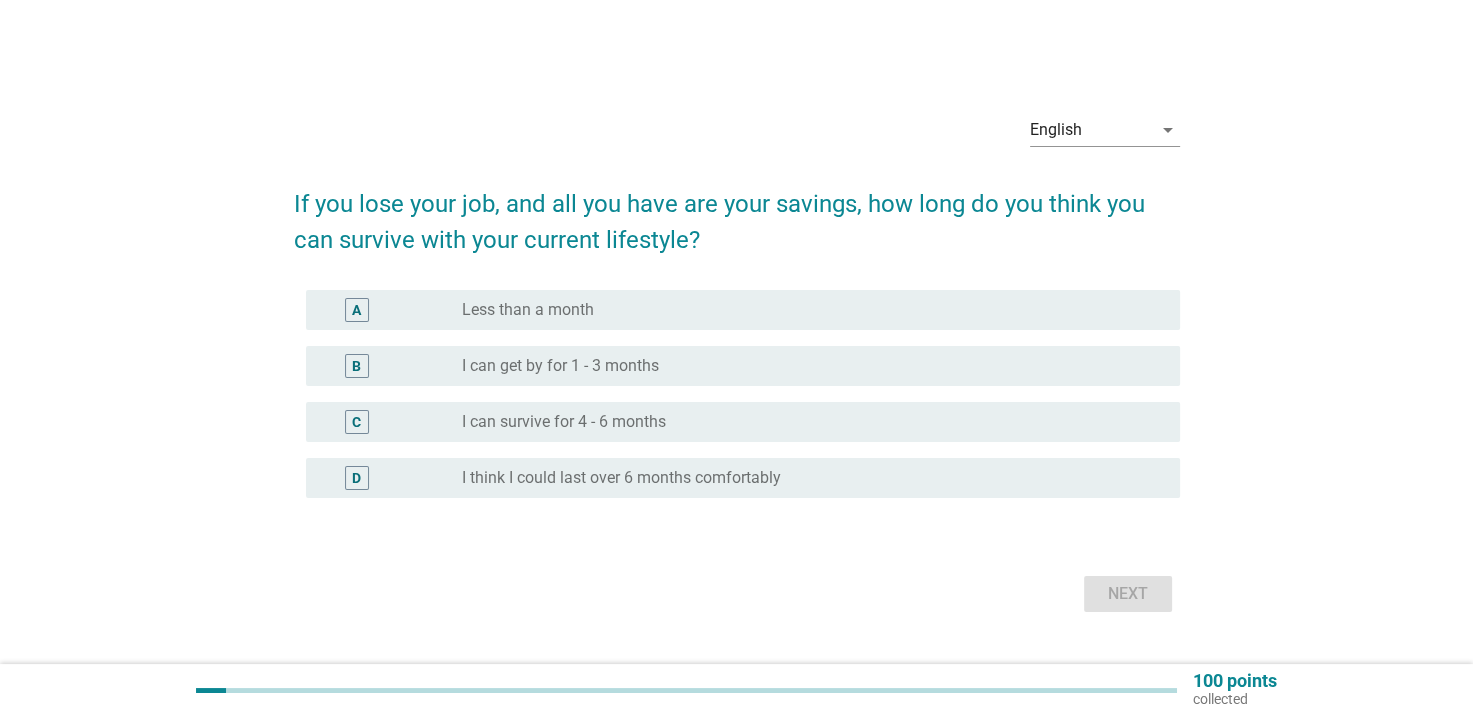 click on "radio_button_unchecked I can survive for 4 - 6 months" at bounding box center [805, 422] 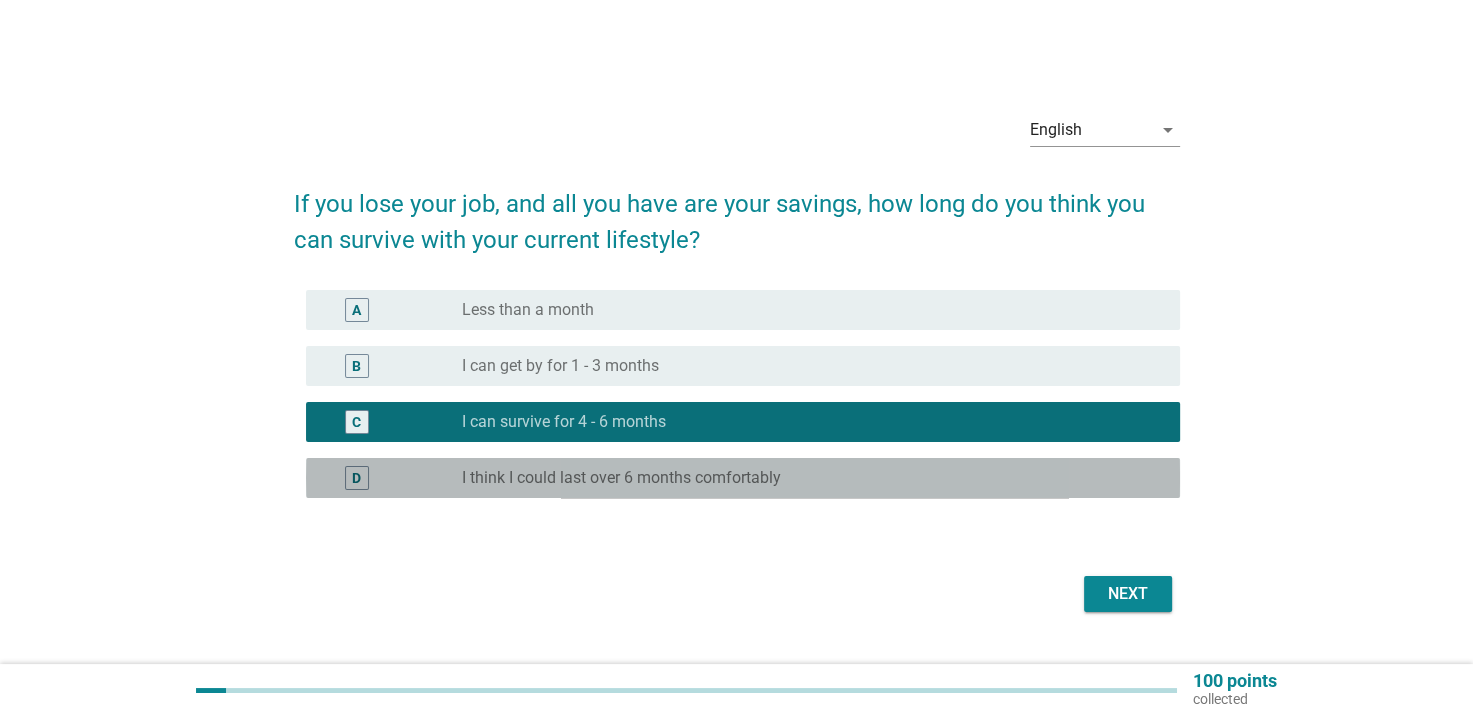 click on "radio_button_unchecked I think I could last over 6 months comfortably" at bounding box center [813, 478] 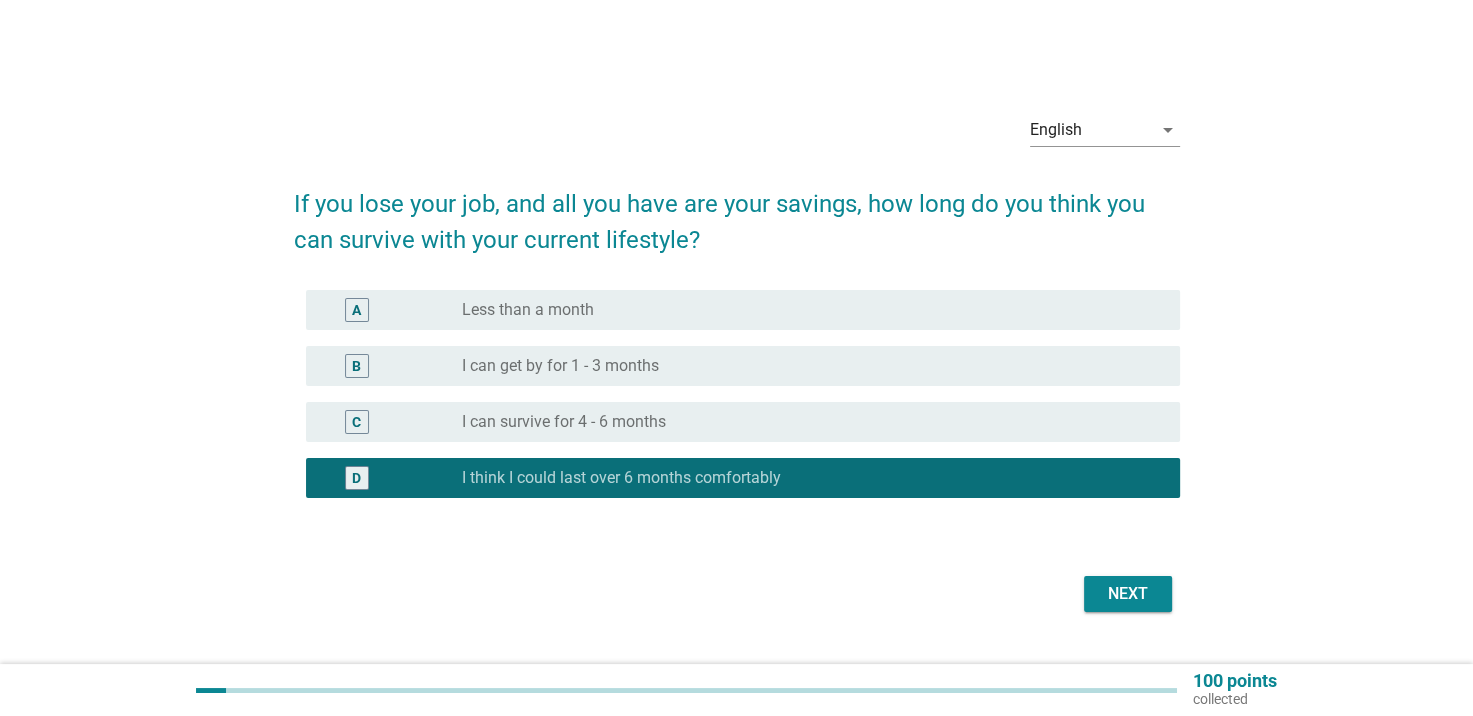 click on "Next" at bounding box center [1128, 594] 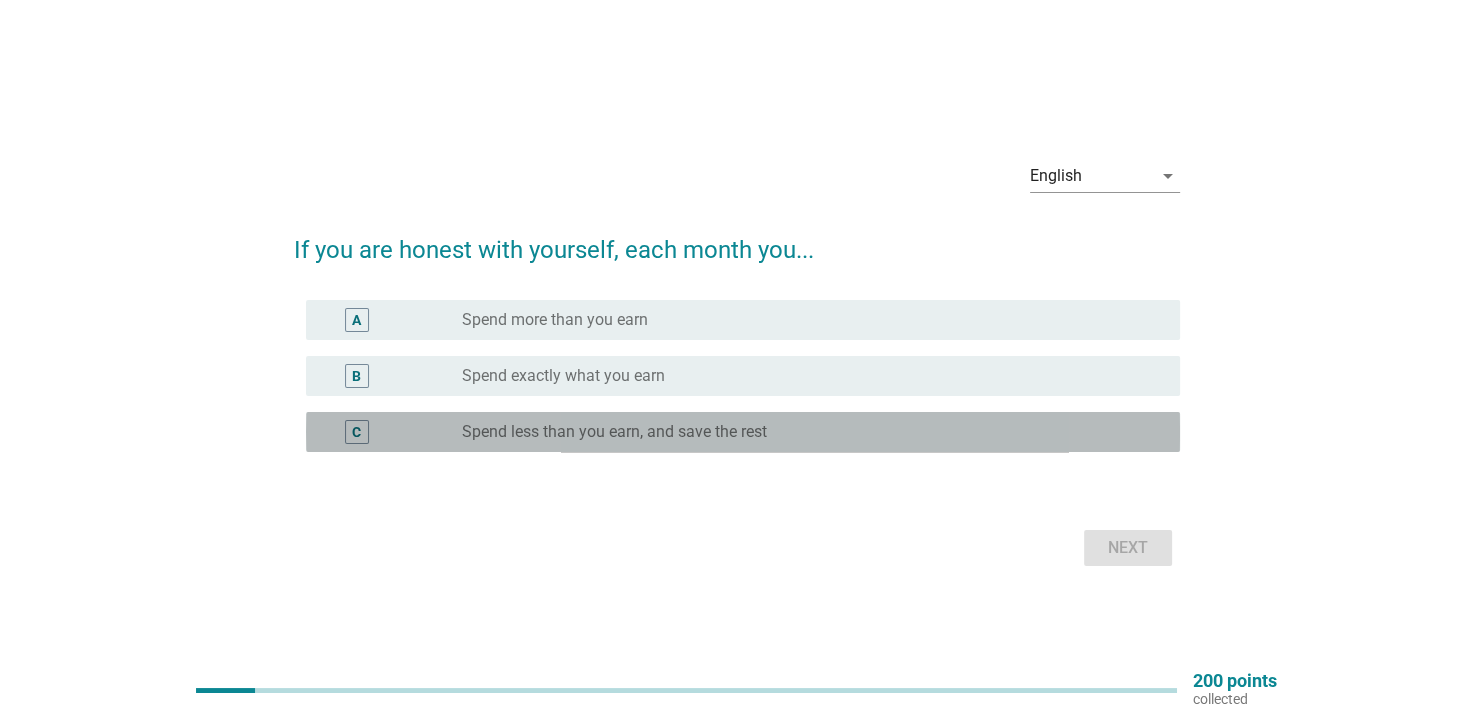 click on "radio_button_unchecked Spend less than you earn, and save the rest" at bounding box center (805, 432) 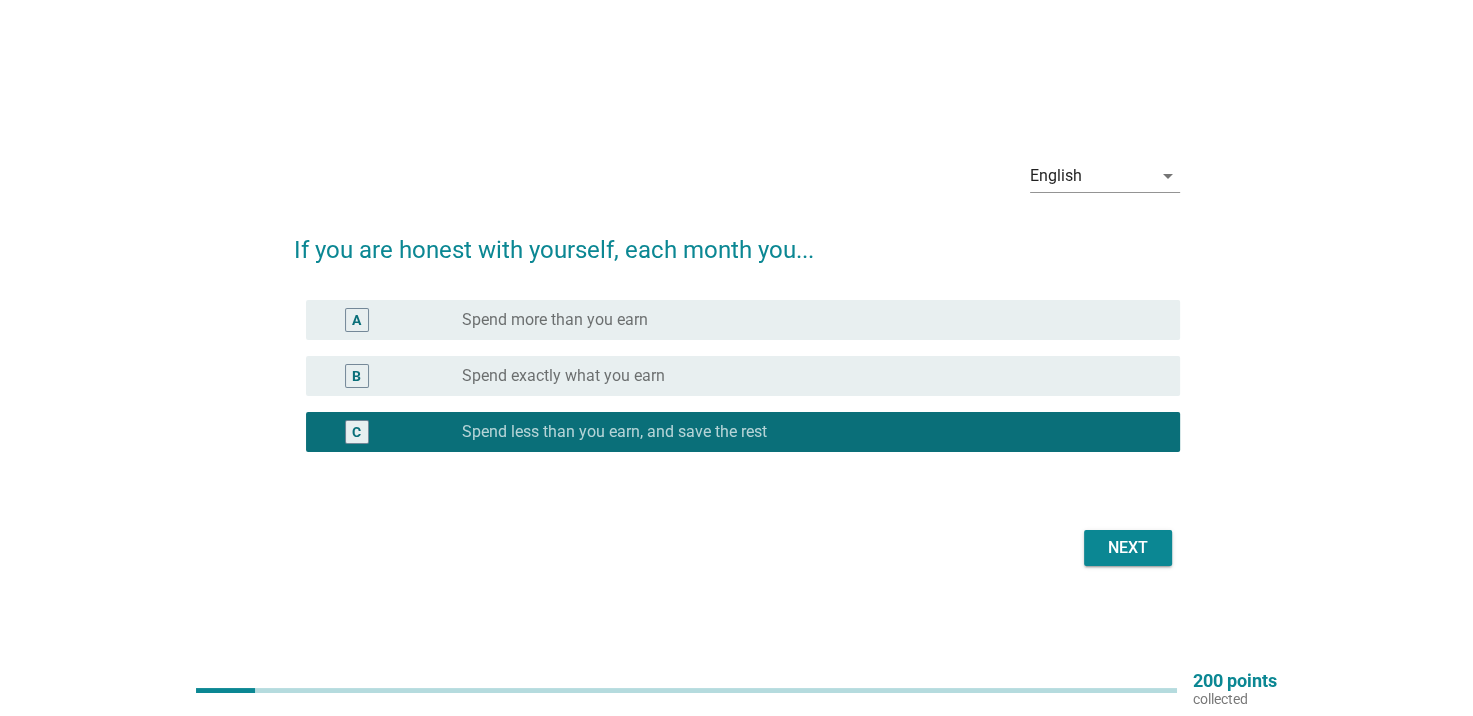 click on "Next" at bounding box center (1128, 548) 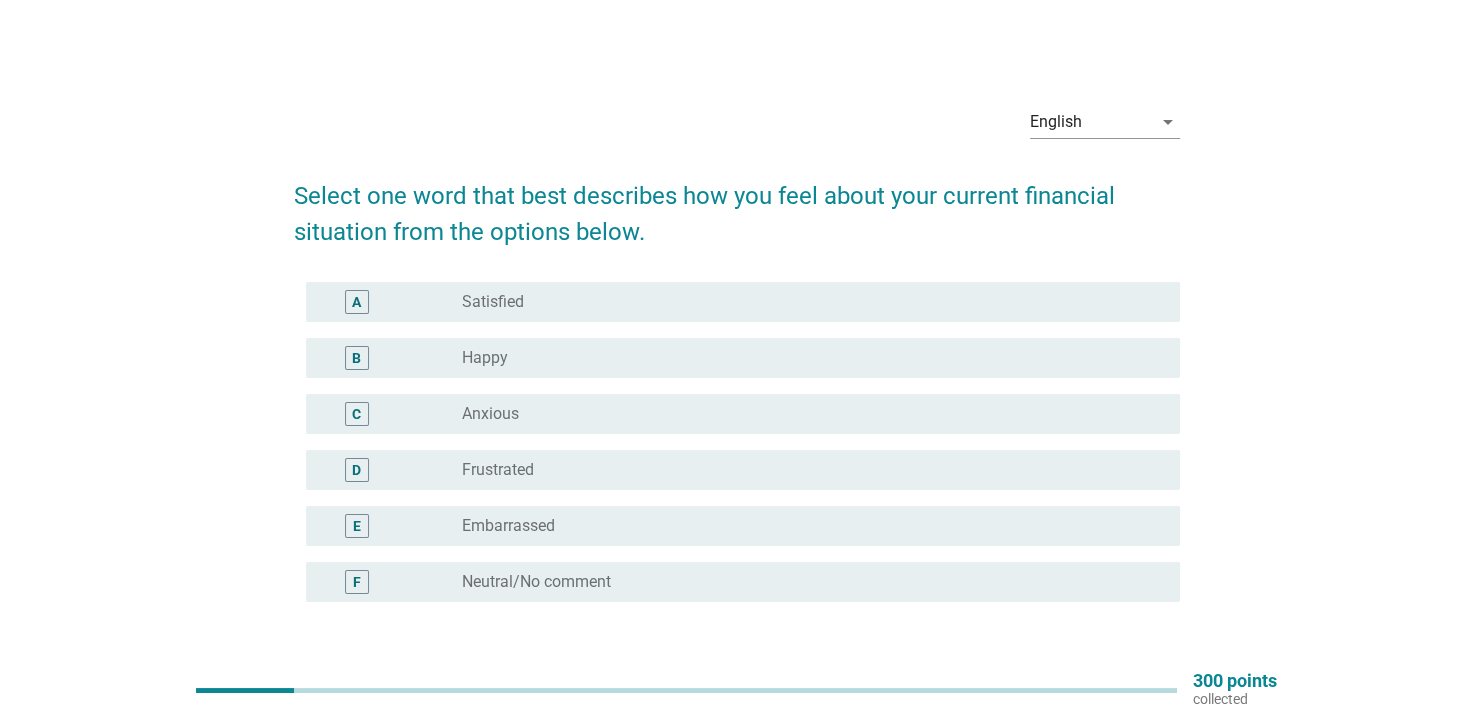 click on "radio_button_unchecked Neutral/No comment" at bounding box center [805, 582] 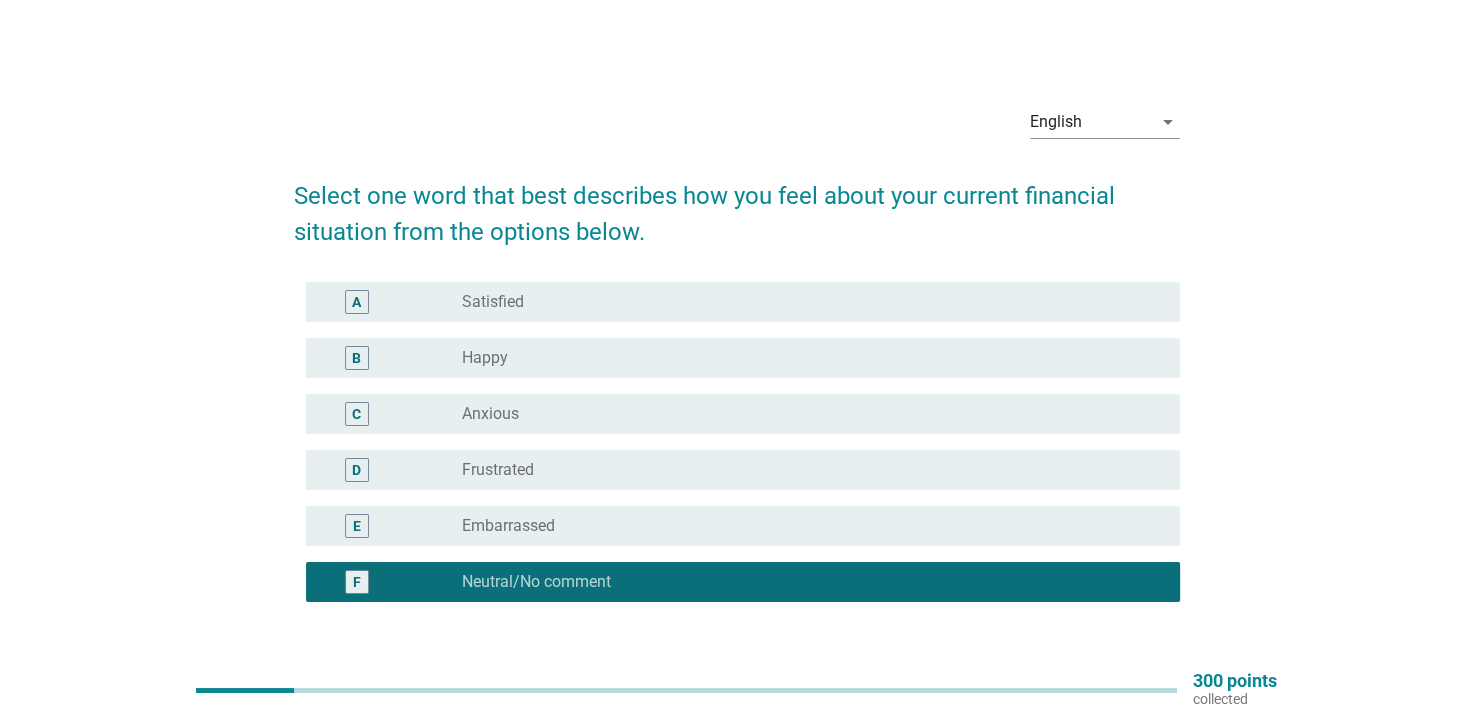 scroll, scrollTop: 148, scrollLeft: 0, axis: vertical 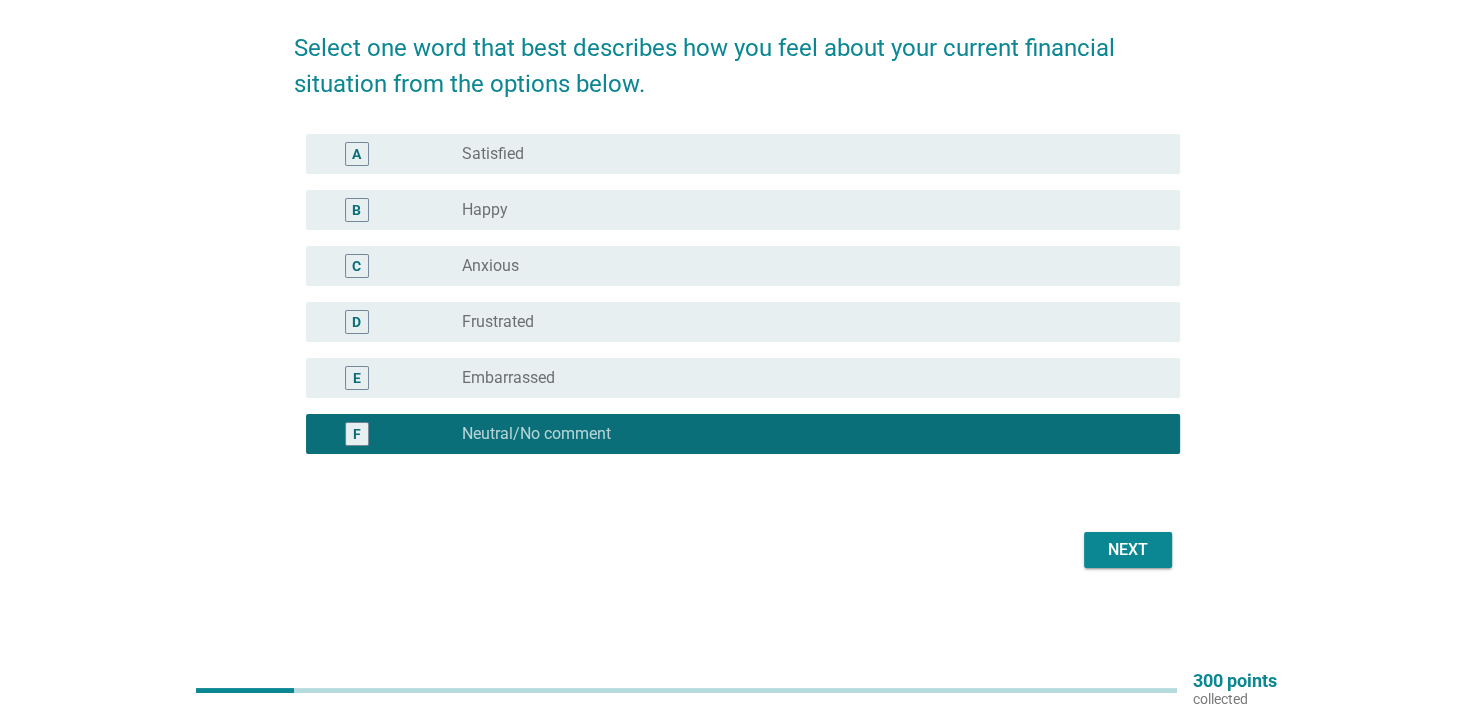 click on "Next" at bounding box center (1128, 550) 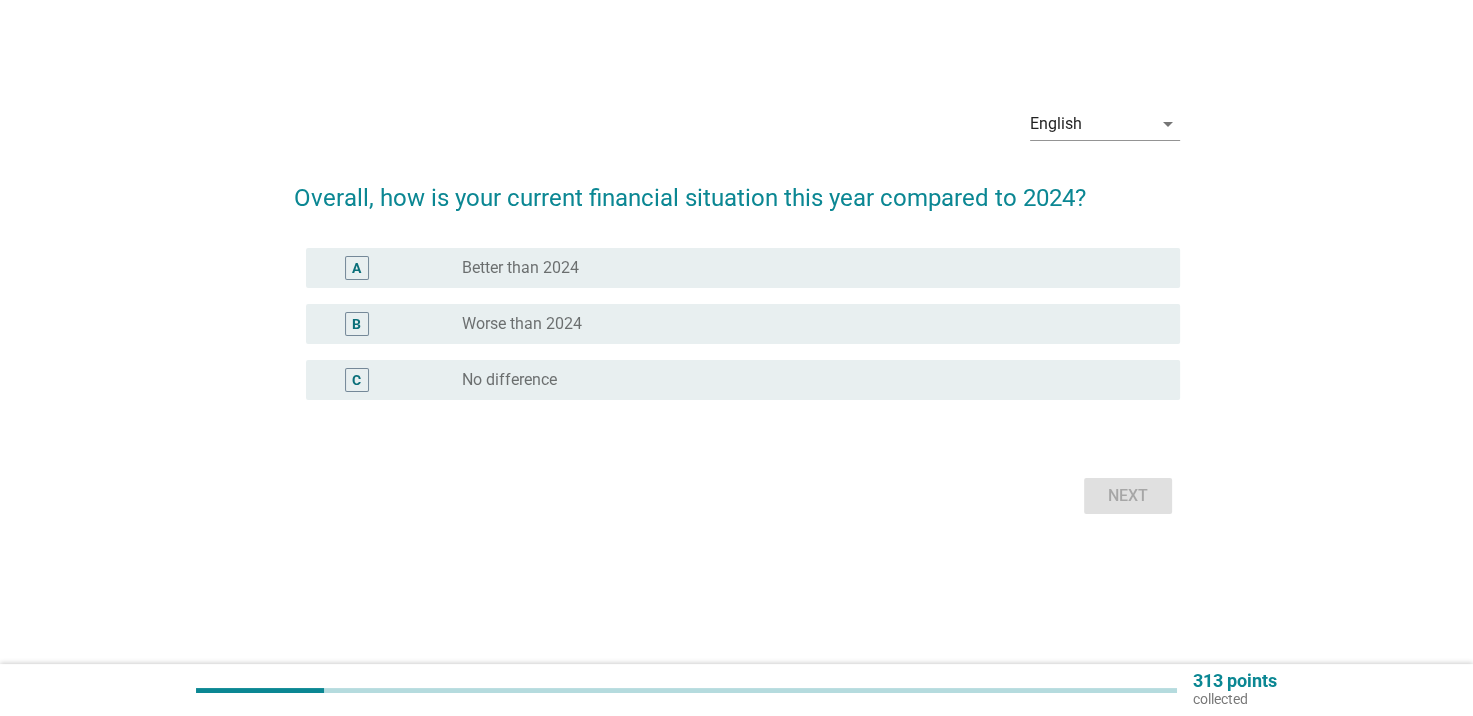 scroll, scrollTop: 0, scrollLeft: 0, axis: both 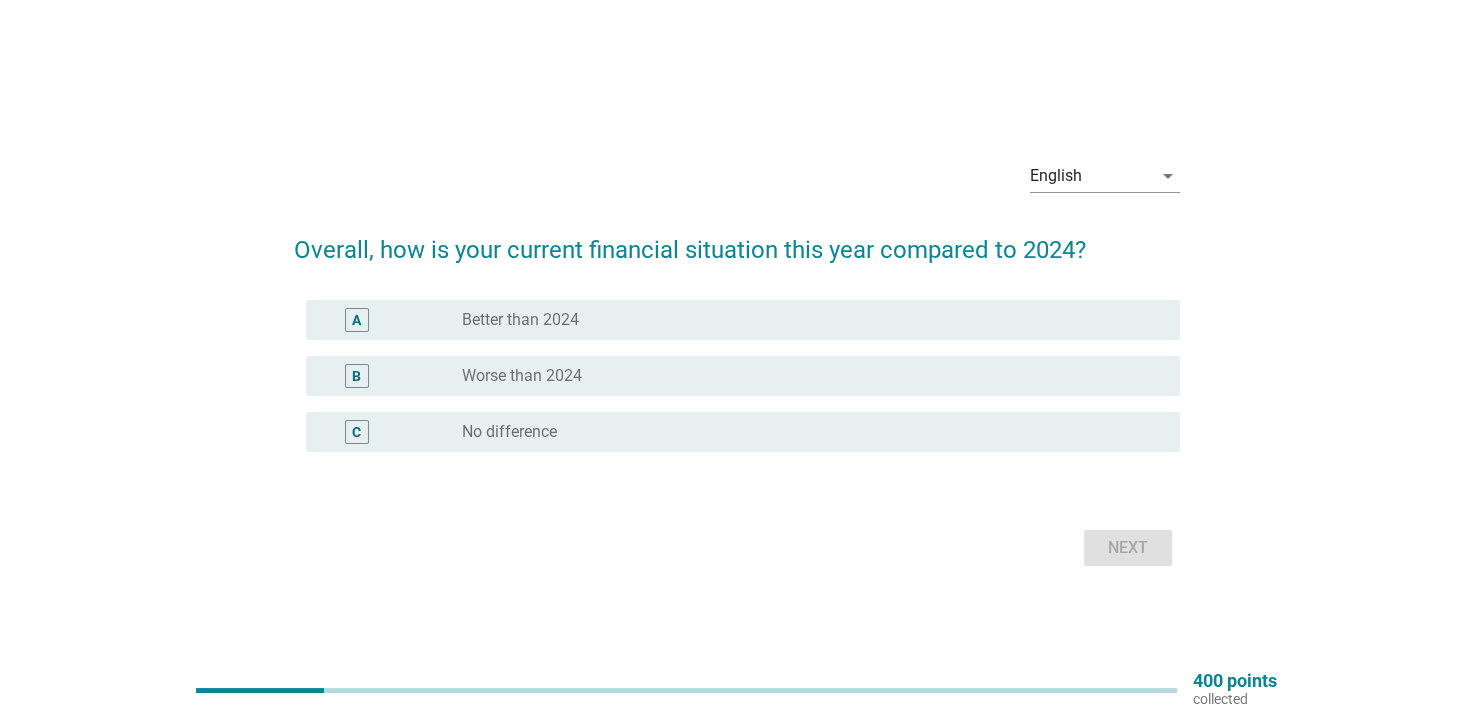 click on "radio_button_unchecked Better than 2024" at bounding box center (805, 320) 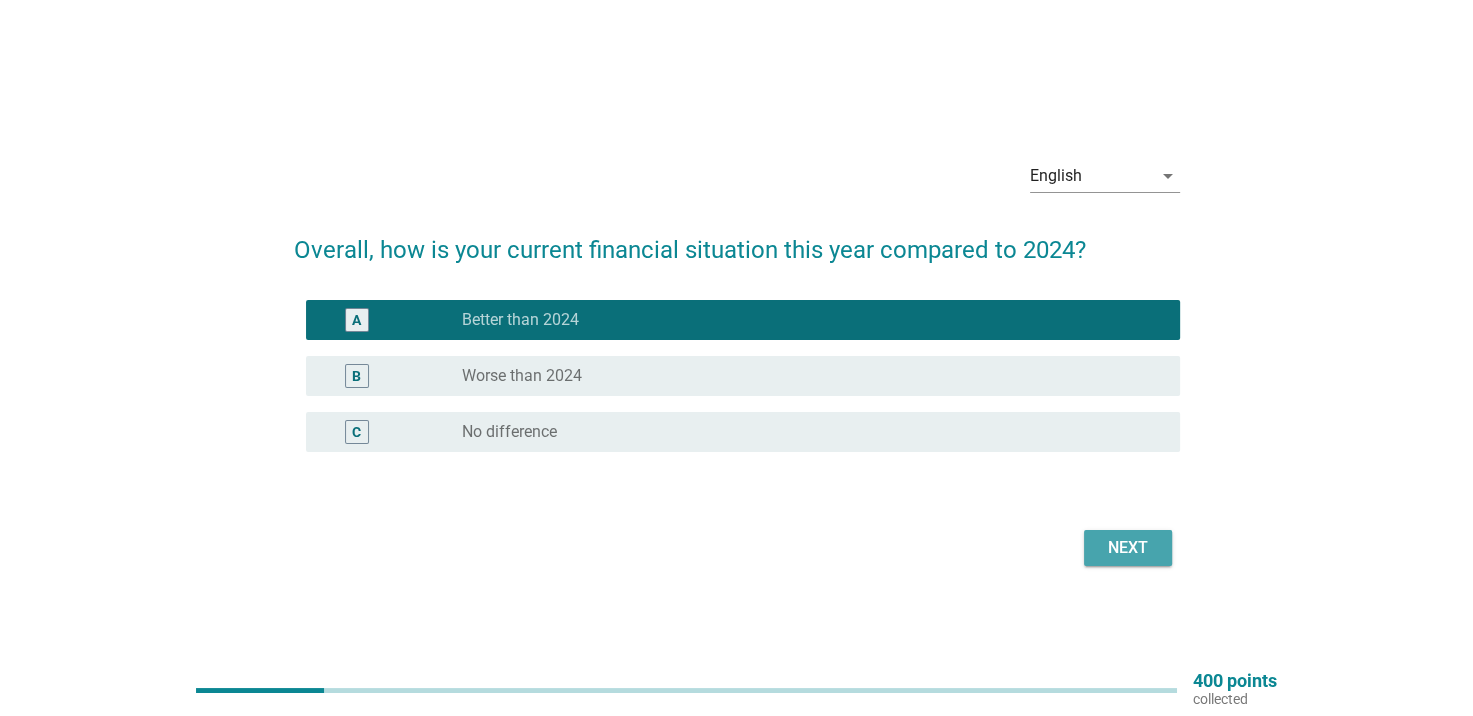 click on "Next" at bounding box center (1128, 548) 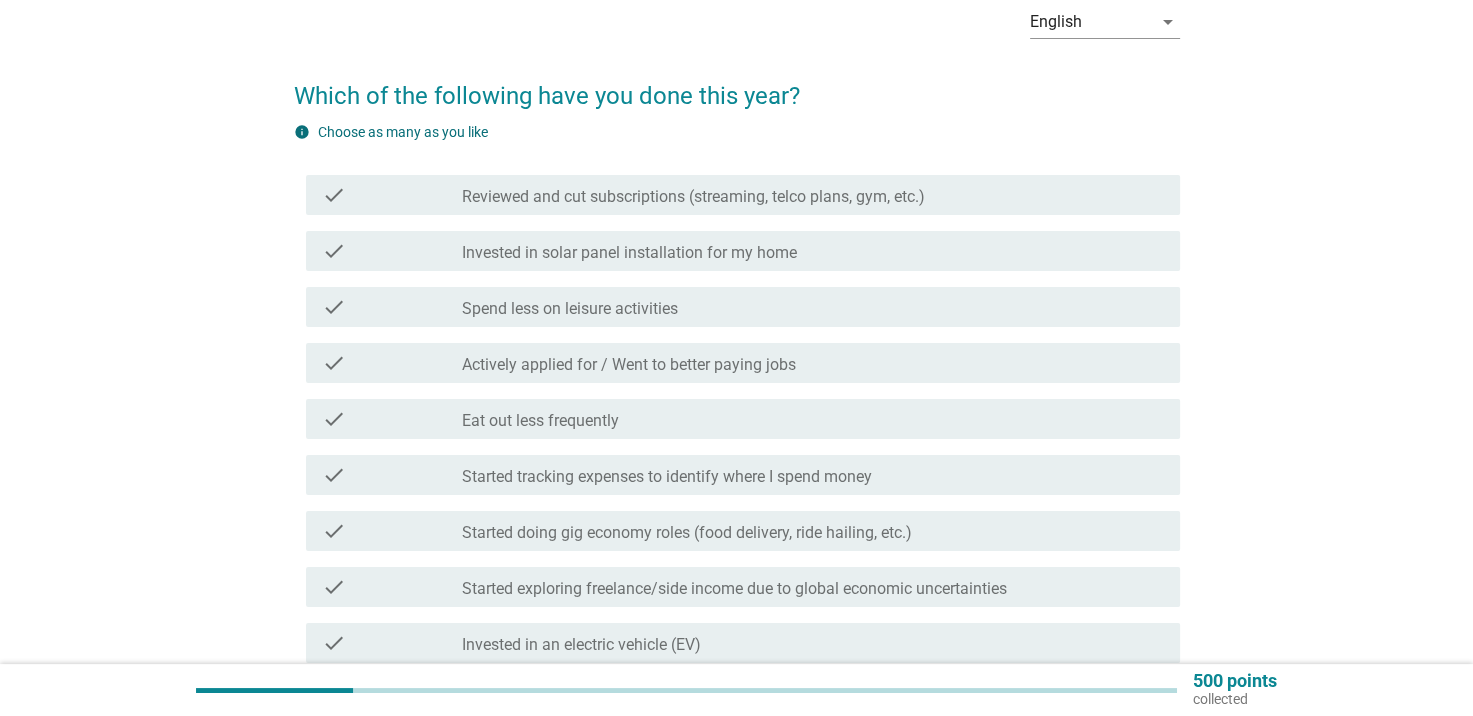 scroll, scrollTop: 200, scrollLeft: 0, axis: vertical 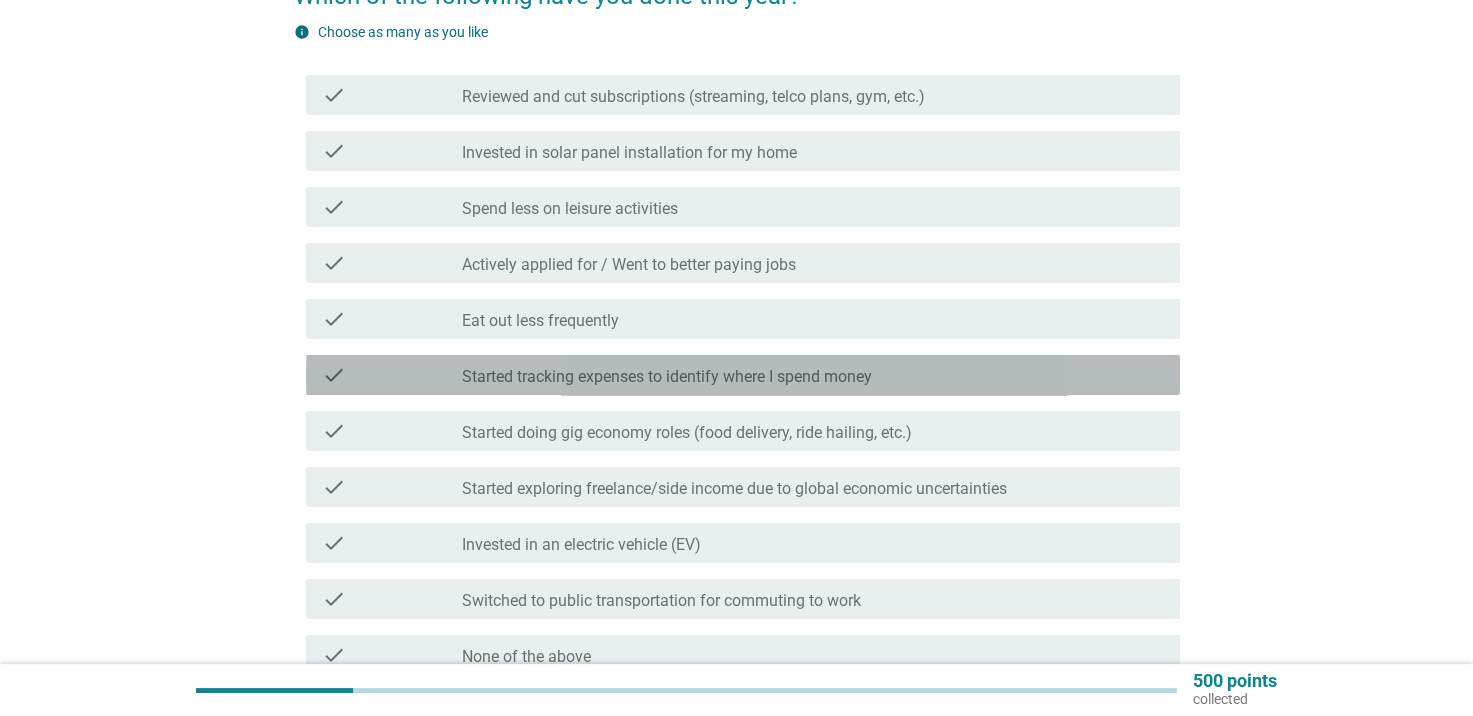 click on "check     check_box_outline_blank Started tracking expenses to identify where I spend money" at bounding box center (743, 375) 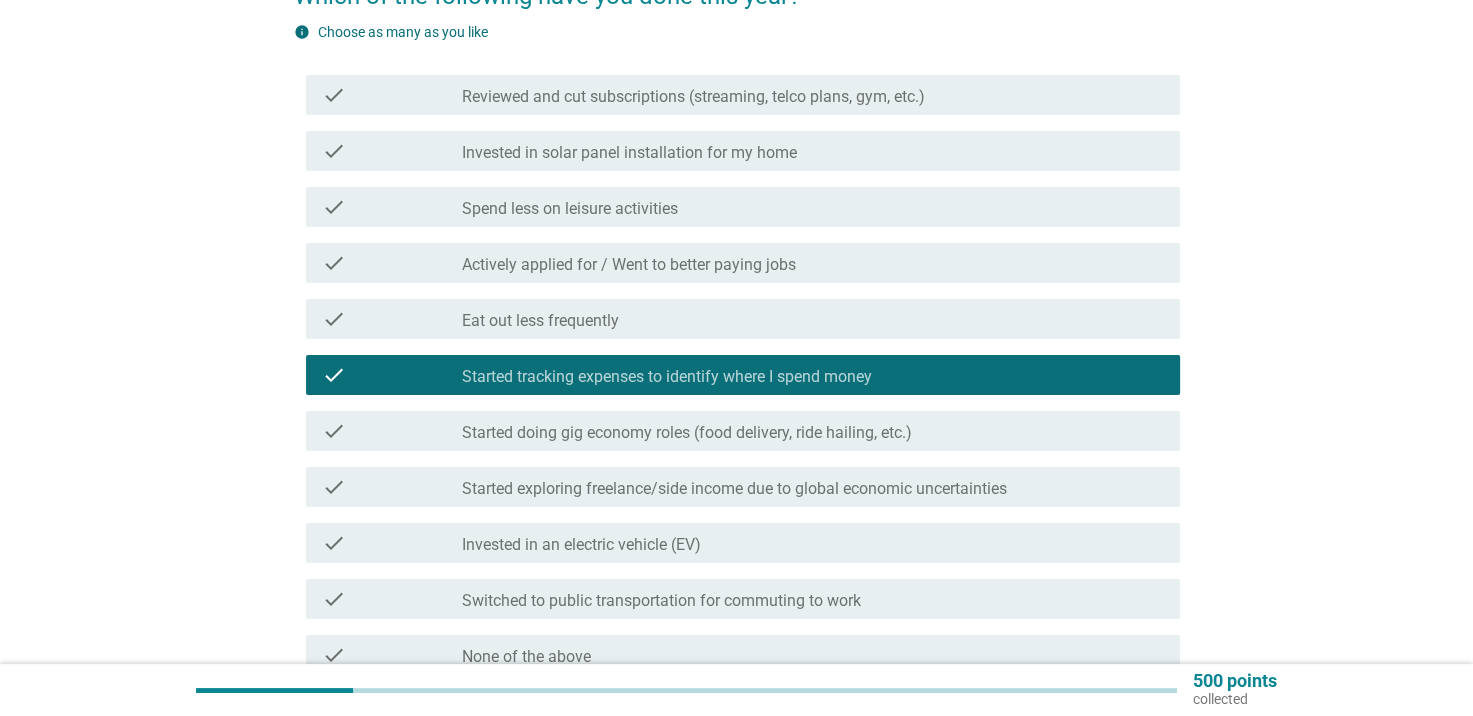 scroll, scrollTop: 300, scrollLeft: 0, axis: vertical 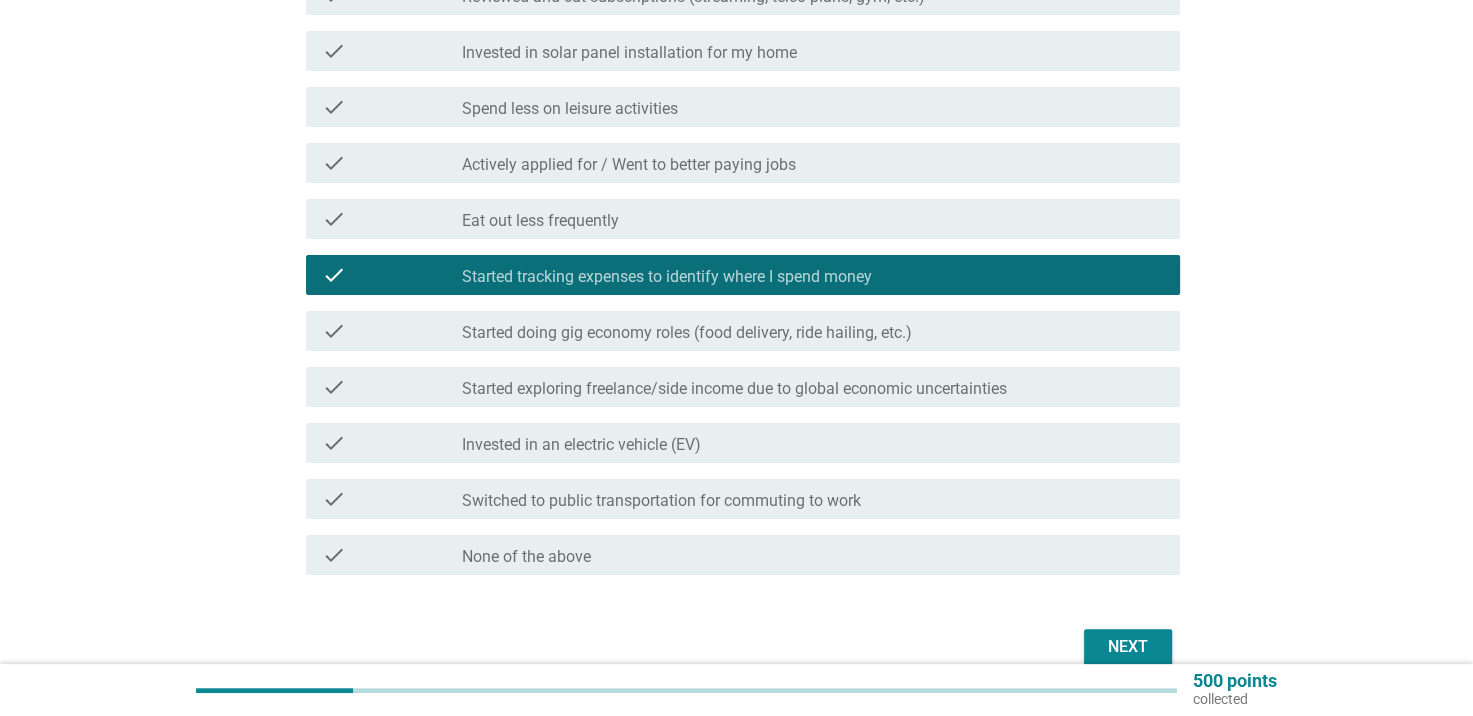 click on "Next" at bounding box center [1128, 647] 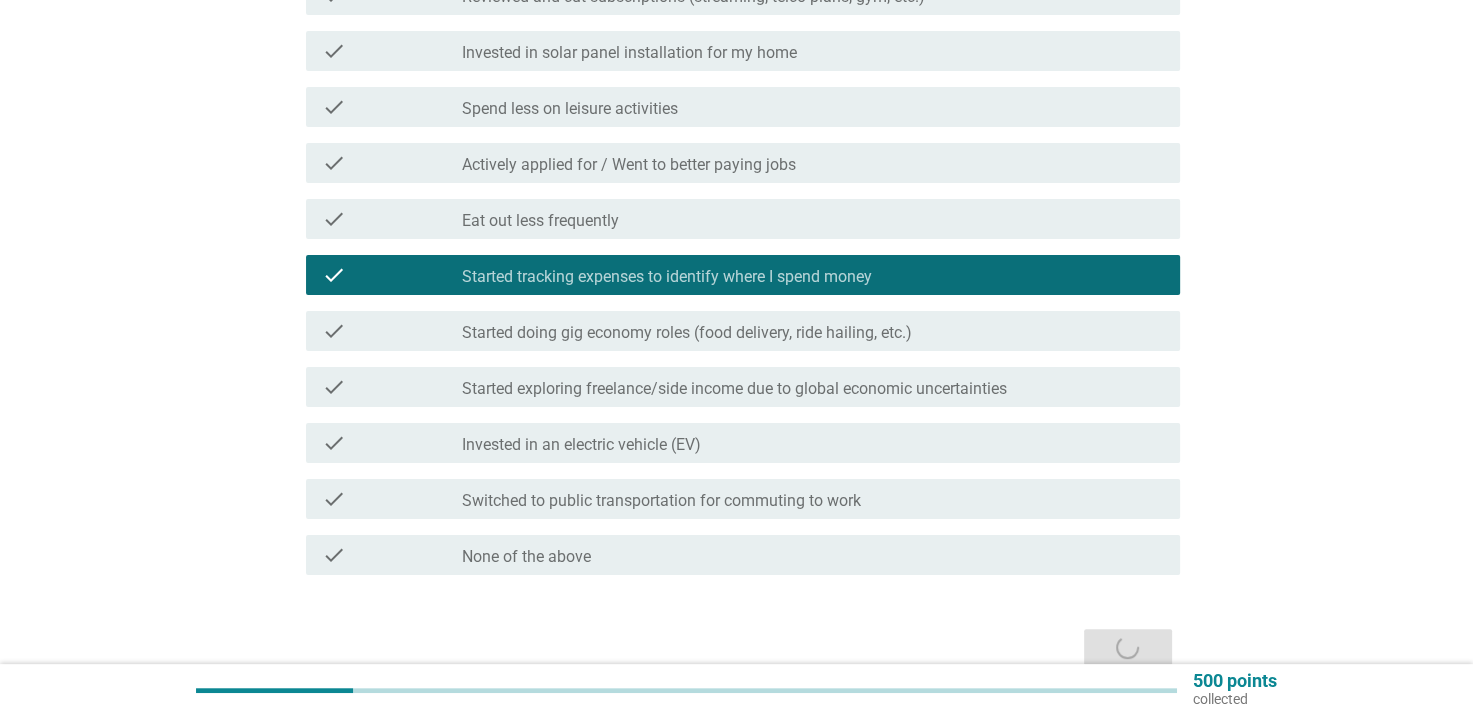 scroll, scrollTop: 0, scrollLeft: 0, axis: both 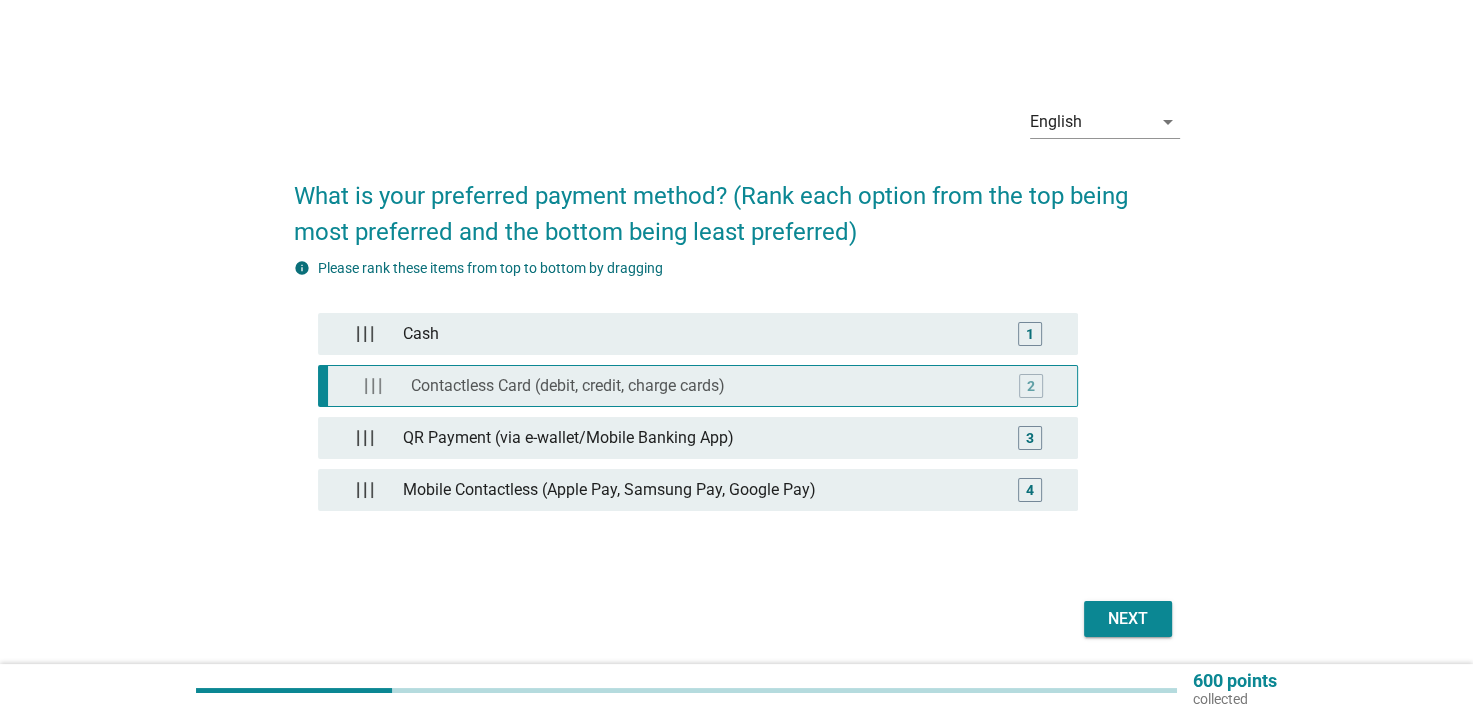 type 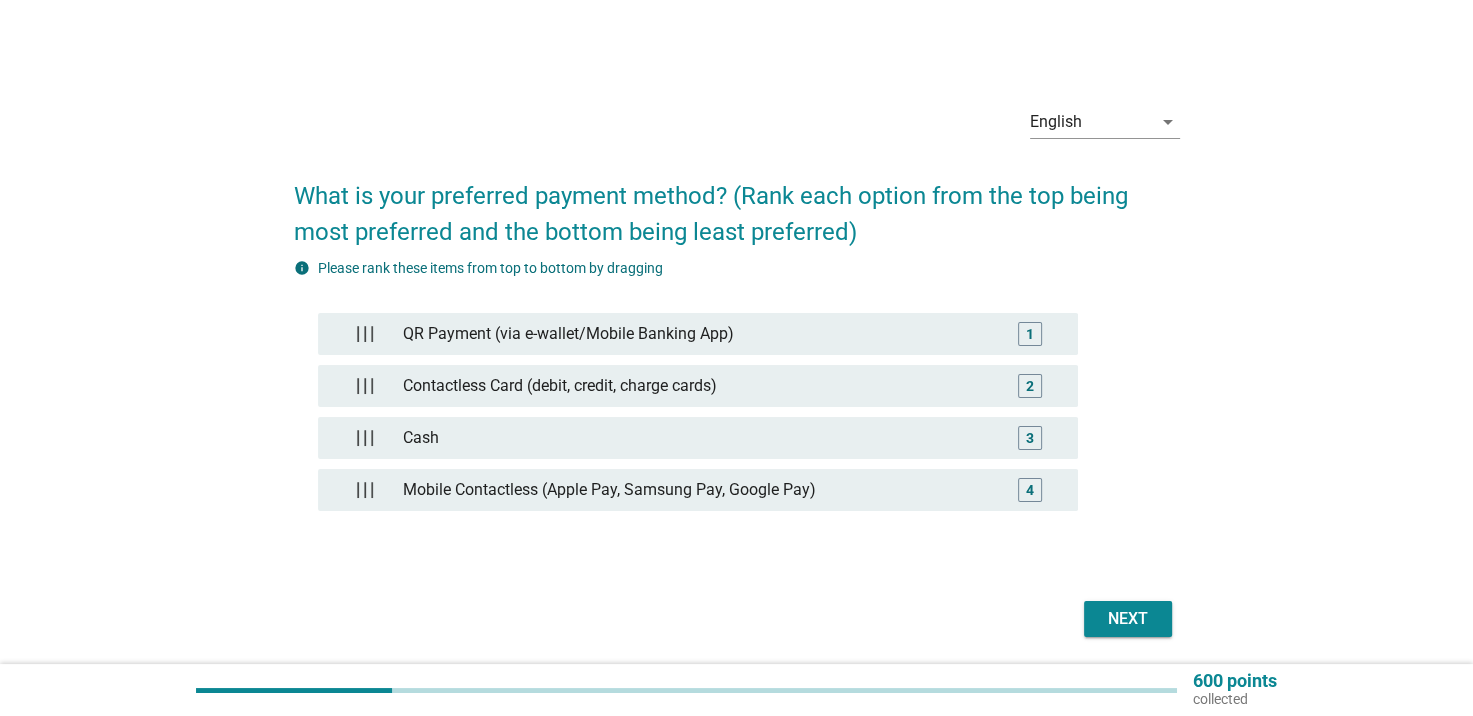 click on "Next" at bounding box center (1128, 619) 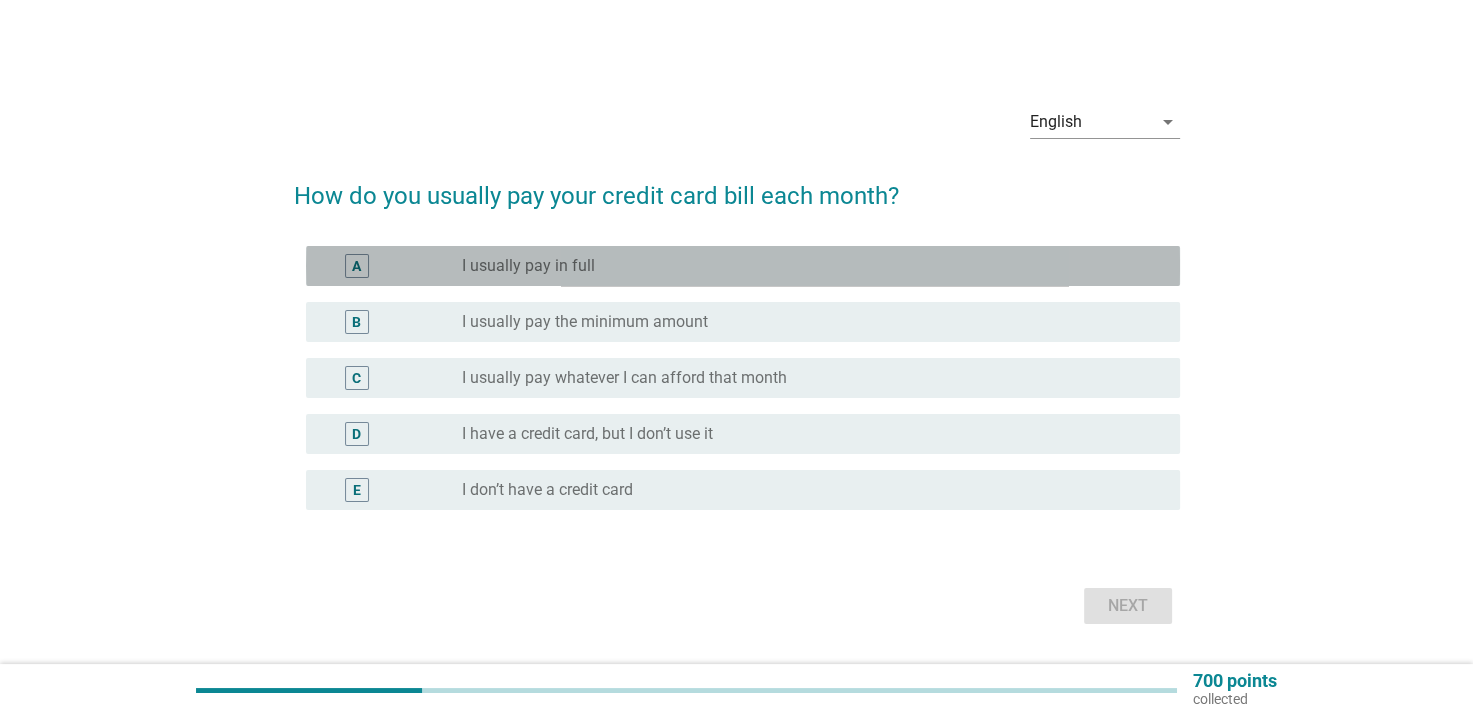 click on "A     radio_button_unchecked I usually pay in full" at bounding box center (743, 266) 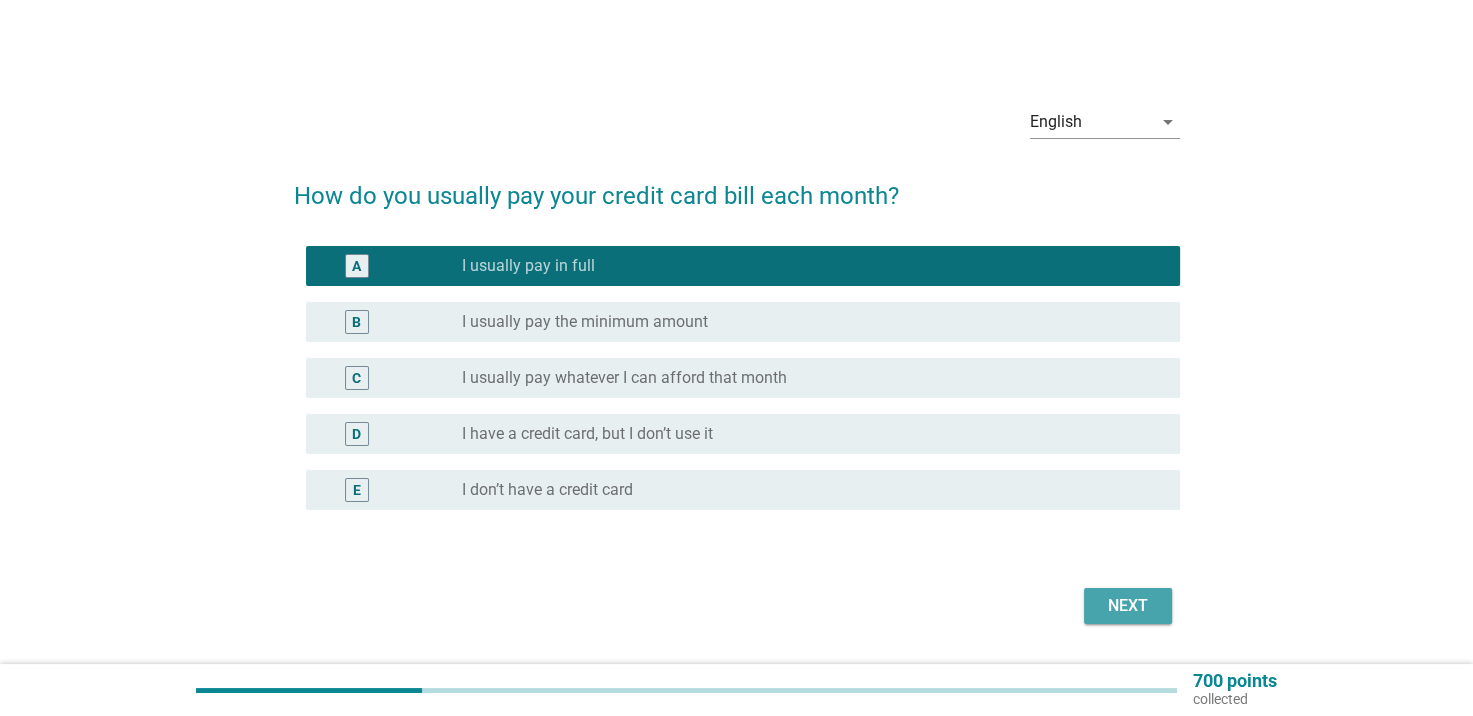 click on "Next" at bounding box center [1128, 606] 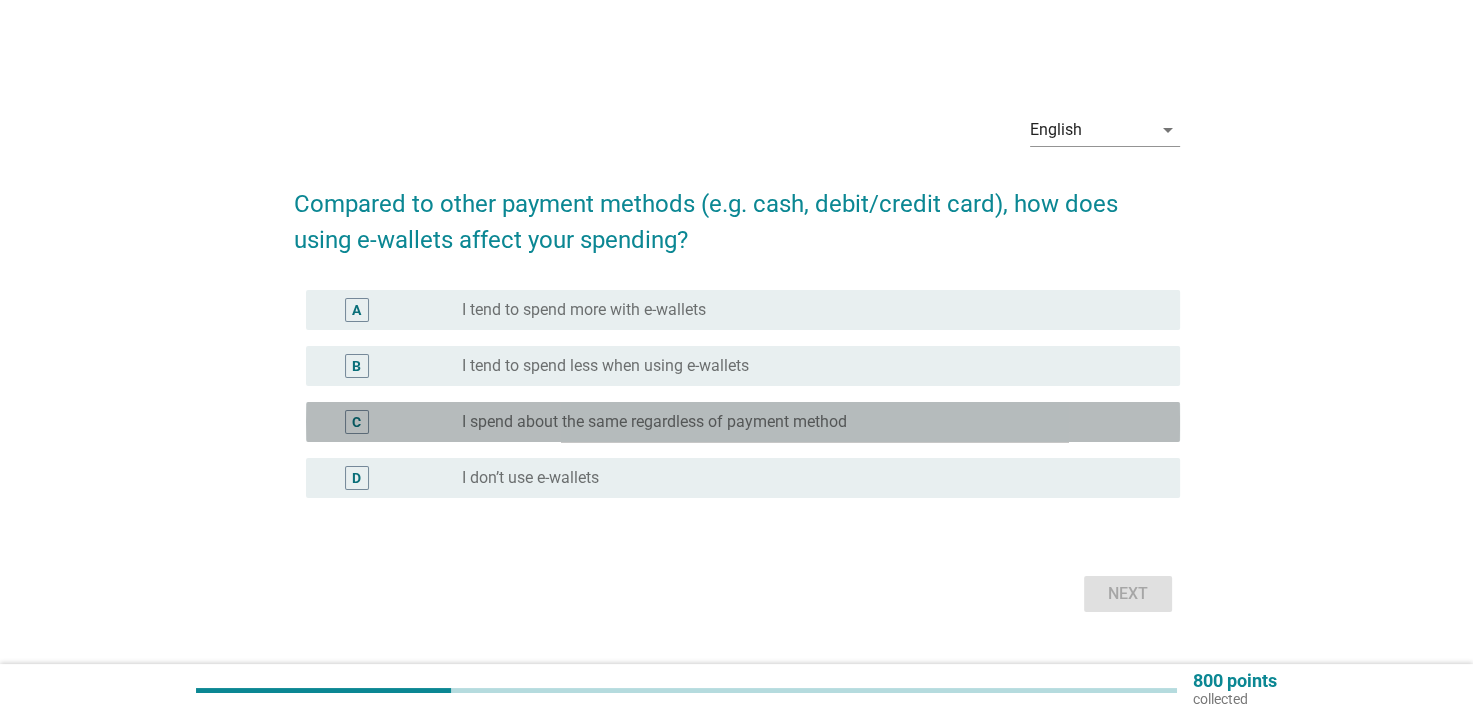 click on "radio_button_unchecked I spend about the same regardless of payment method" at bounding box center (813, 422) 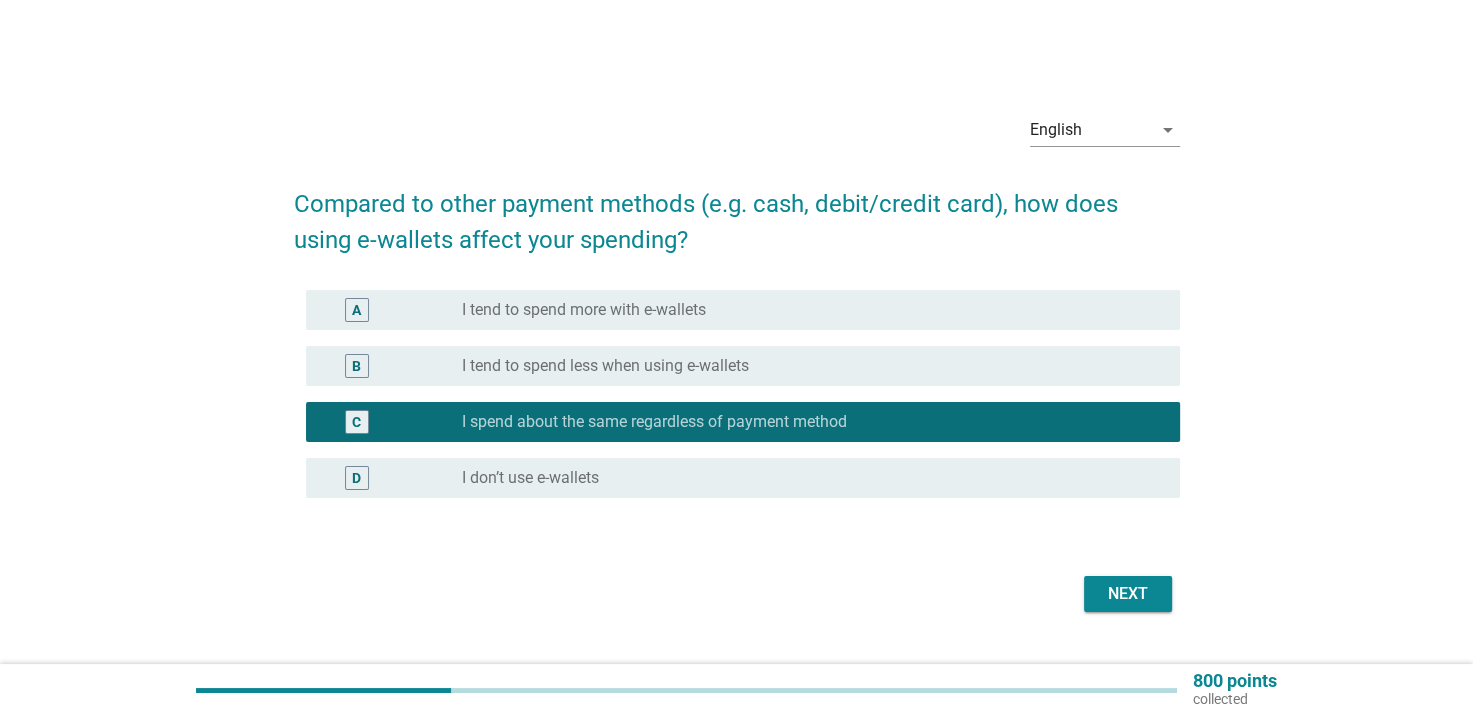 click on "Next" at bounding box center [1128, 594] 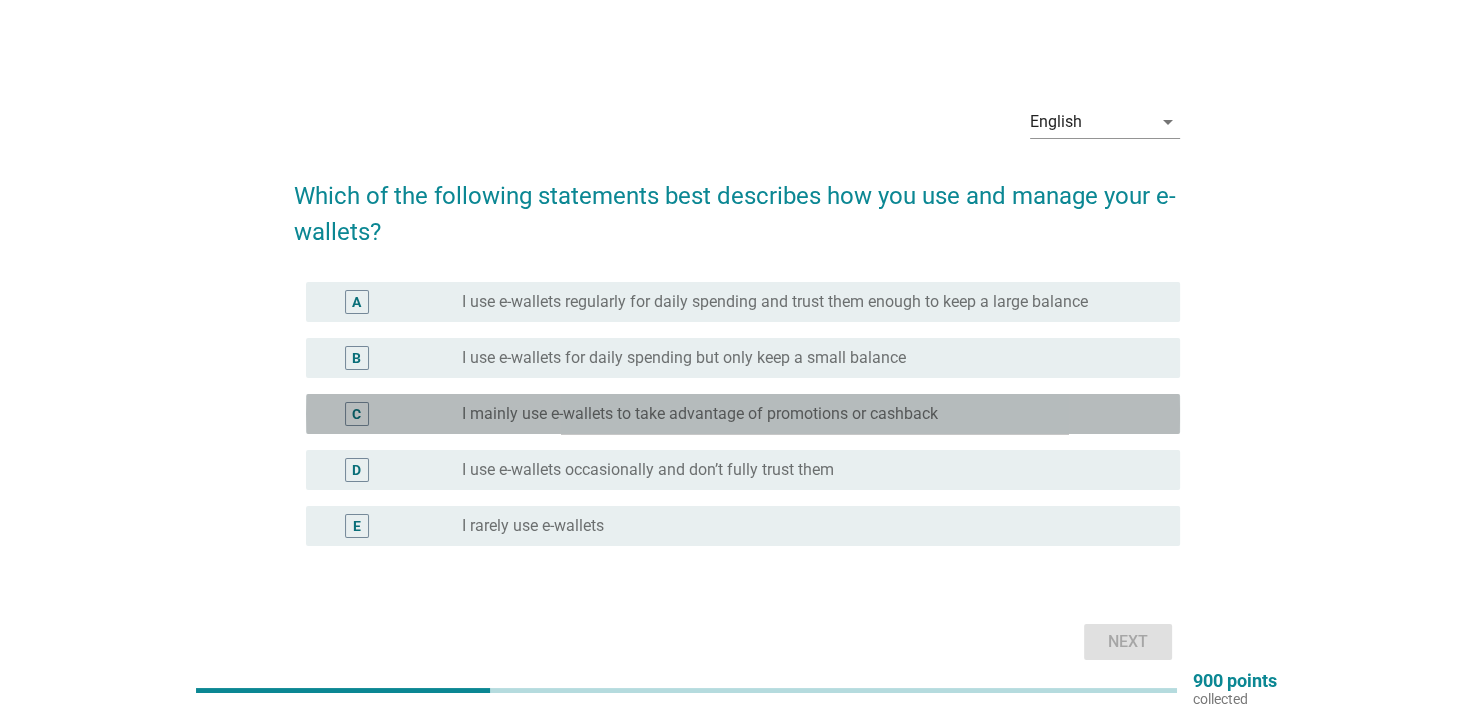 click on "C     radio_button_unchecked I mainly use e-wallets to take advantage of promotions or cashback" at bounding box center [743, 414] 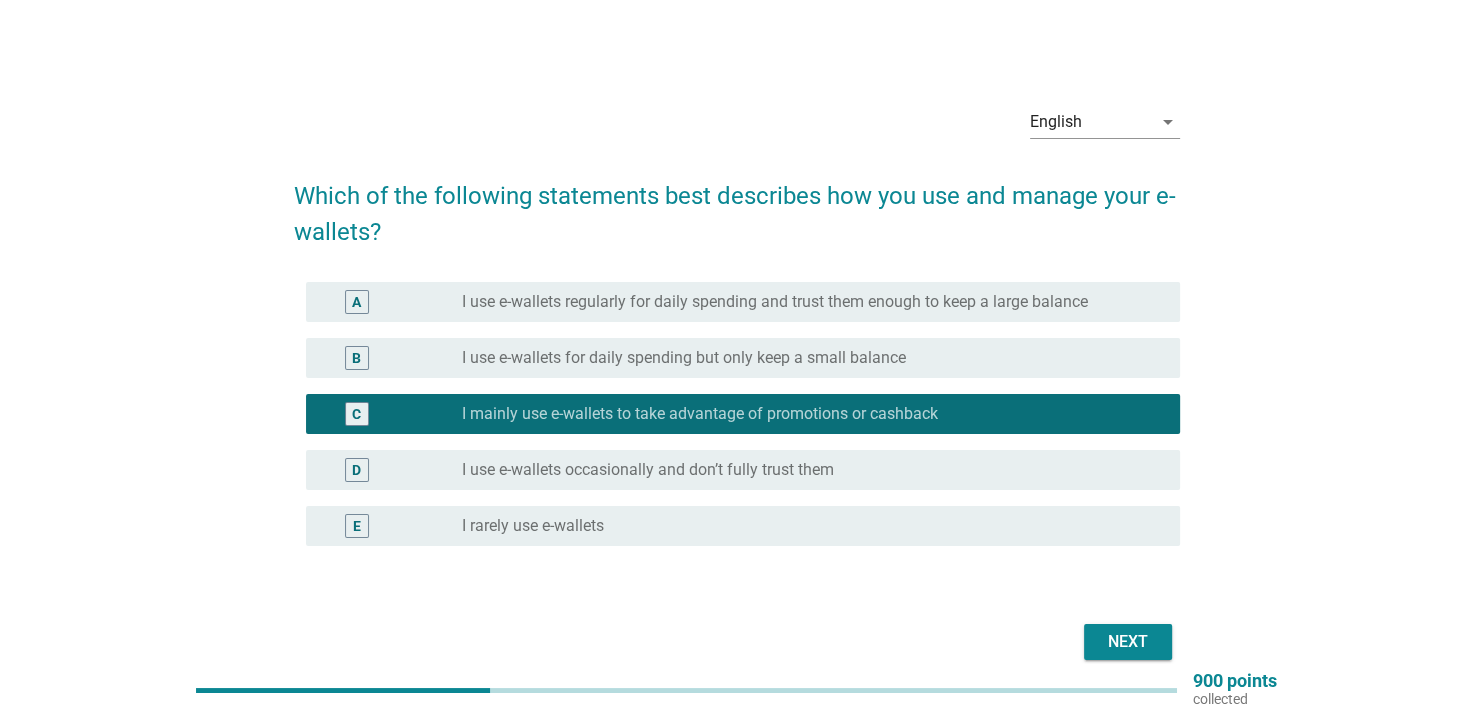 click on "Next" at bounding box center [1128, 642] 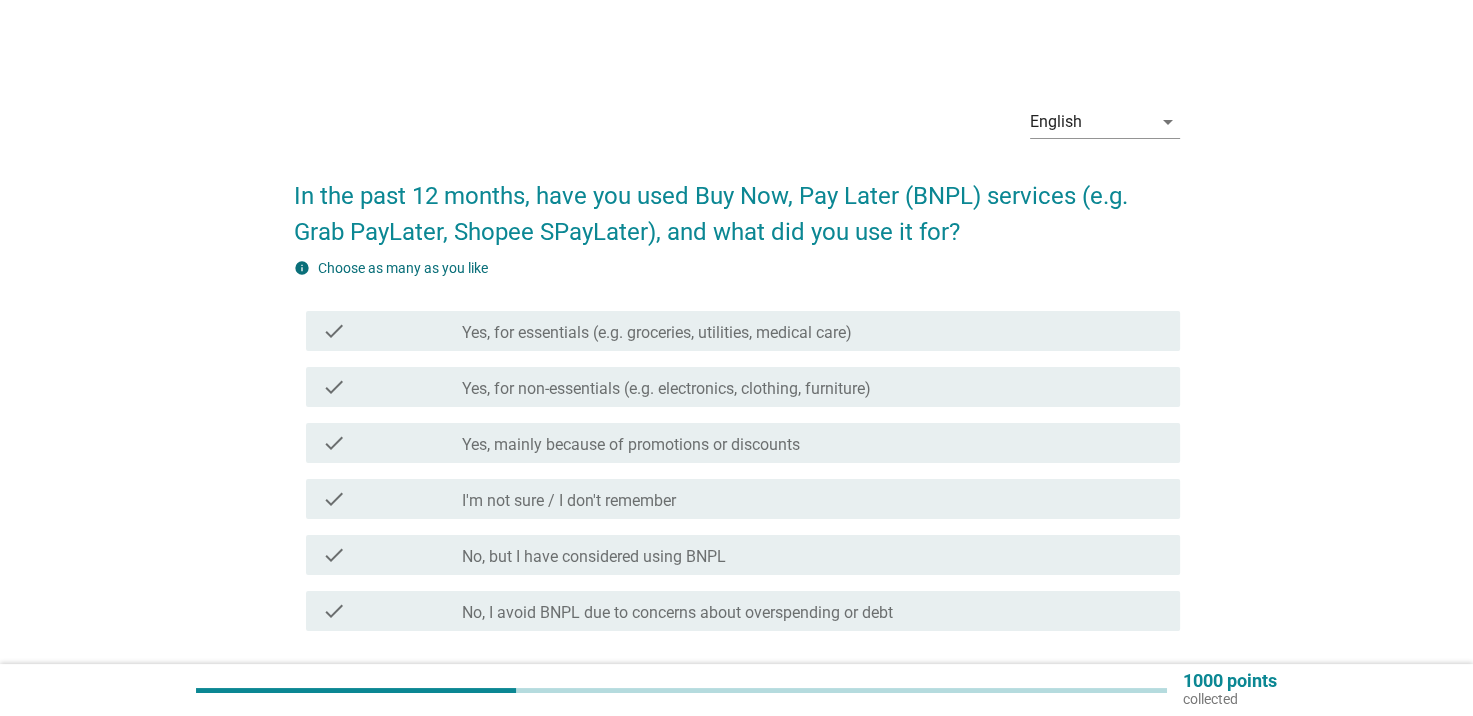 scroll, scrollTop: 100, scrollLeft: 0, axis: vertical 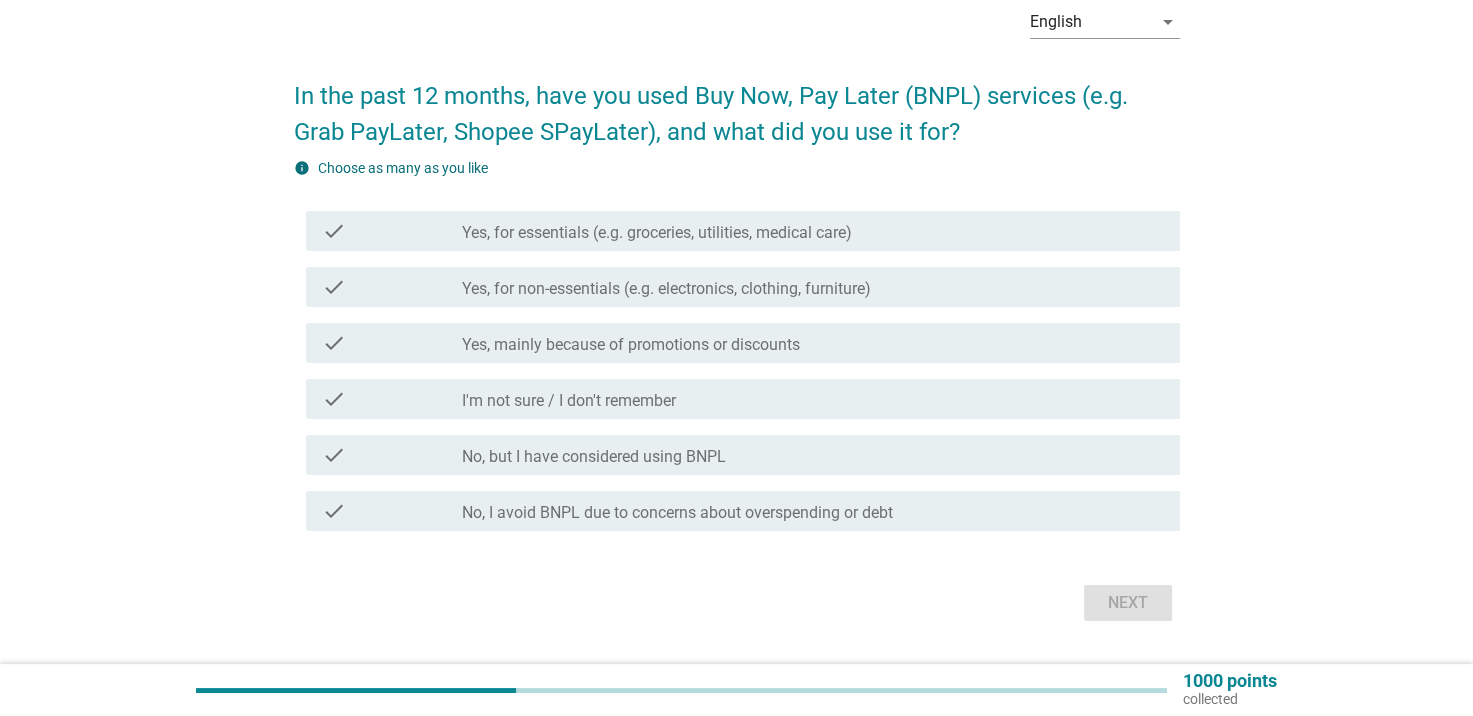 click on "check     check_box_outline_blank No, but I have considered using BNPL" at bounding box center [743, 455] 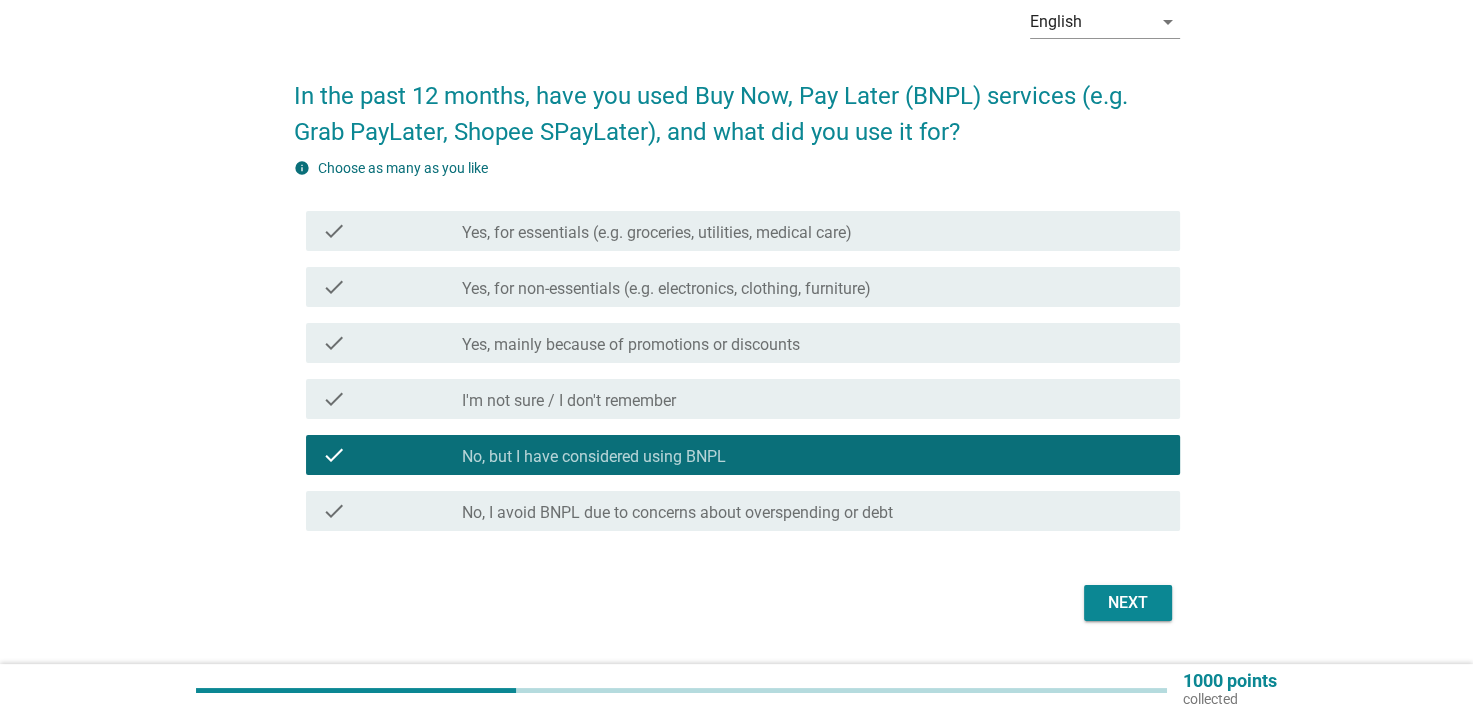 click on "Next" at bounding box center [1128, 603] 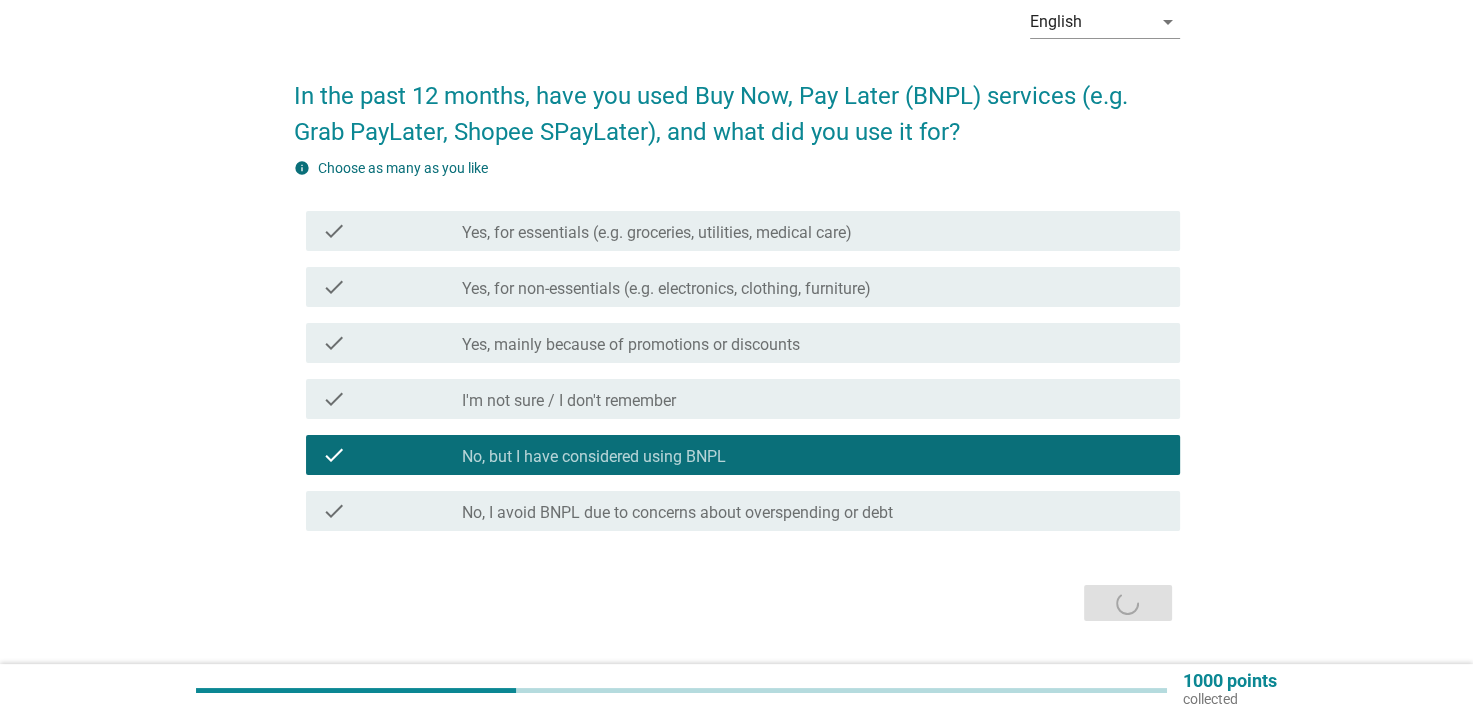 scroll, scrollTop: 0, scrollLeft: 0, axis: both 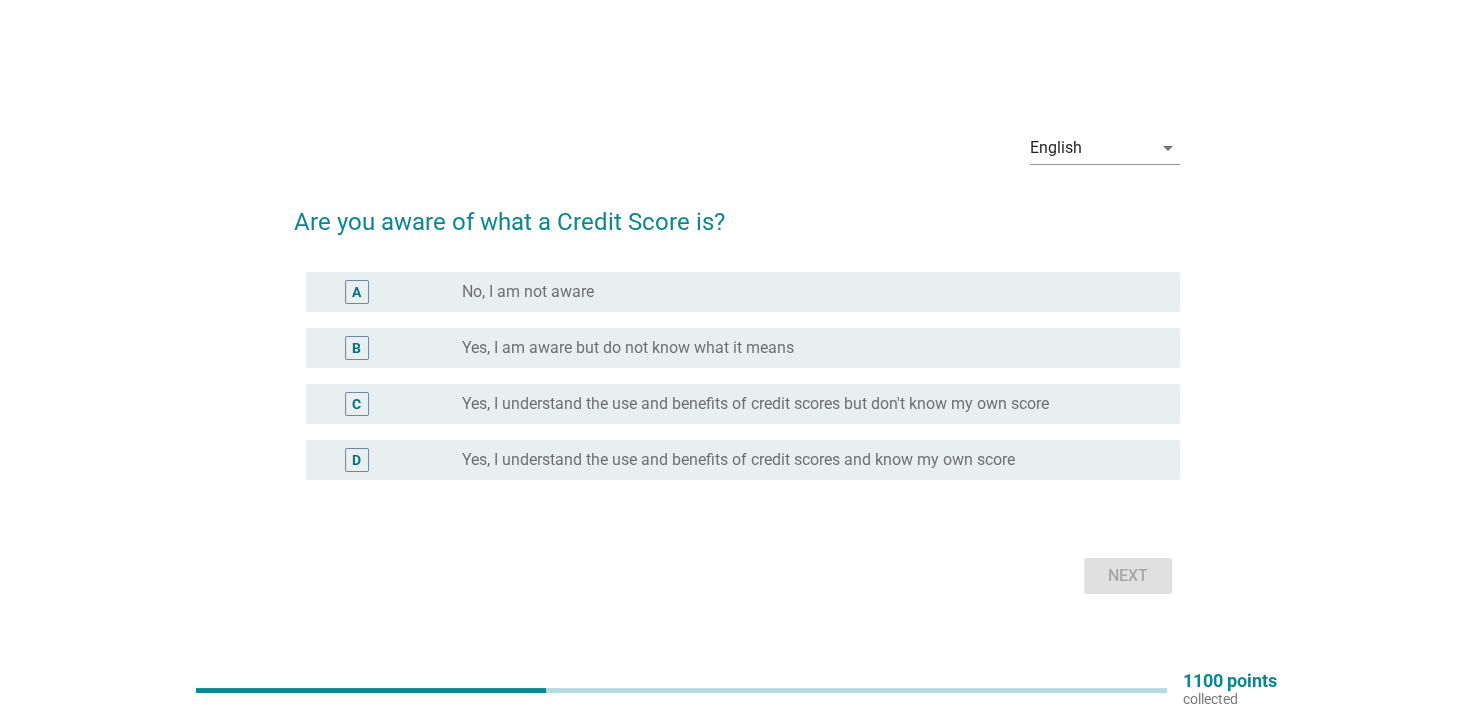 click on "C     radio_button_unchecked Yes, I understand the use and benefits of credit scores but don't know my own score" at bounding box center (743, 404) 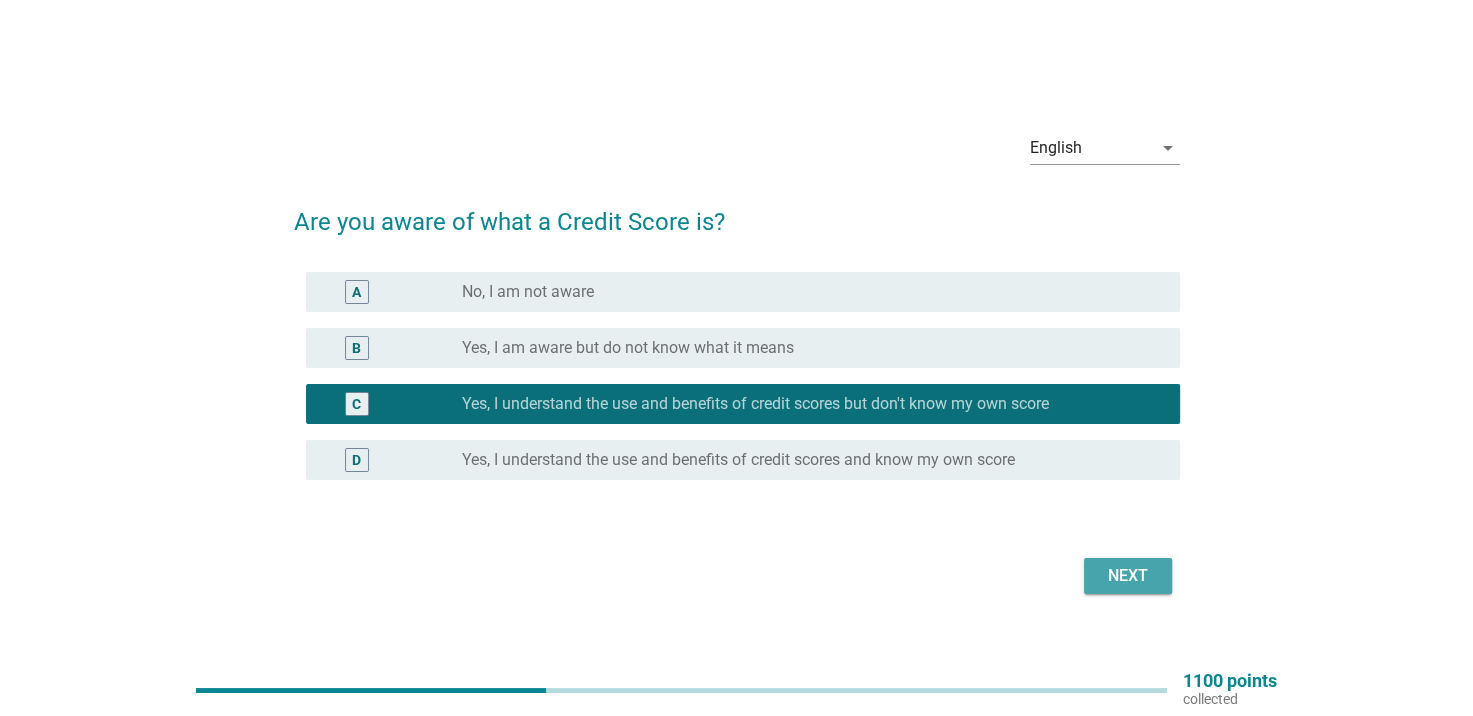 click on "Next" at bounding box center [1128, 576] 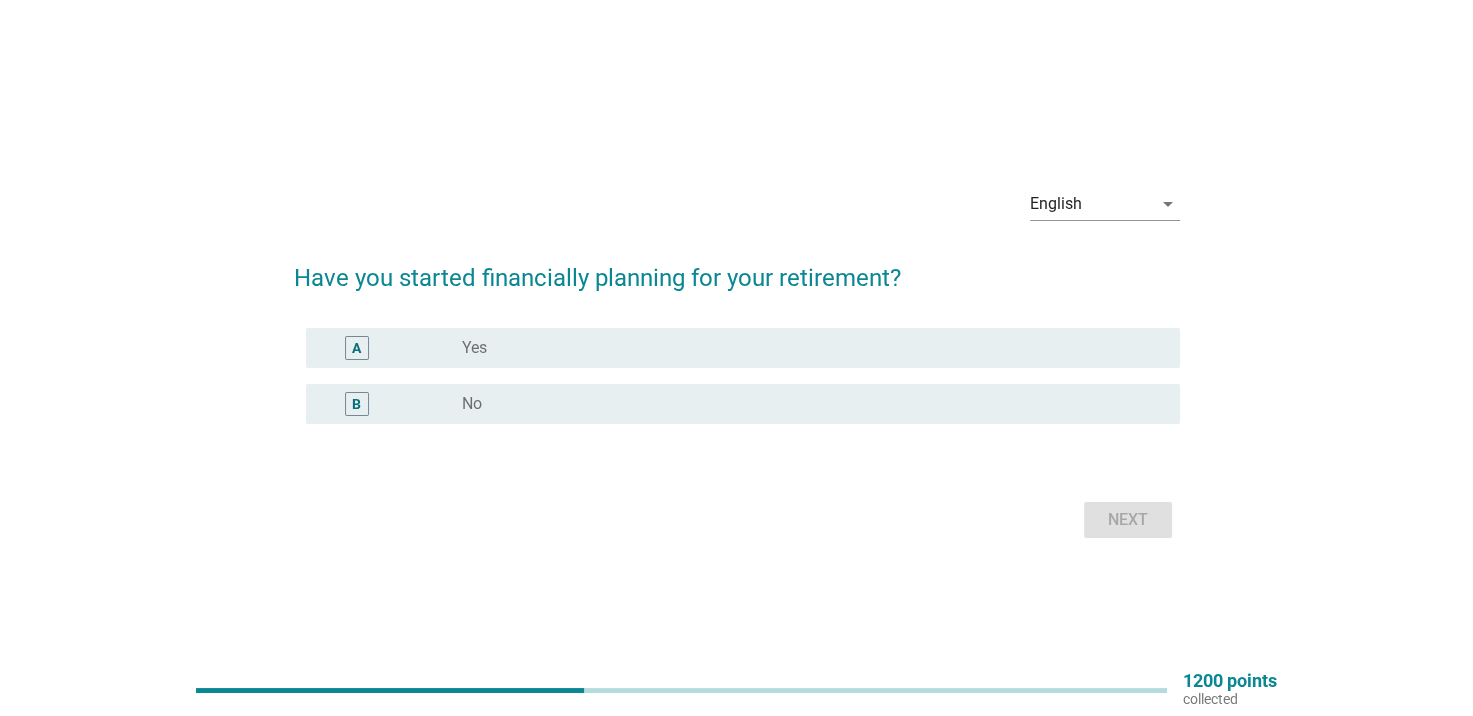 click on "radio_button_unchecked No" at bounding box center (805, 404) 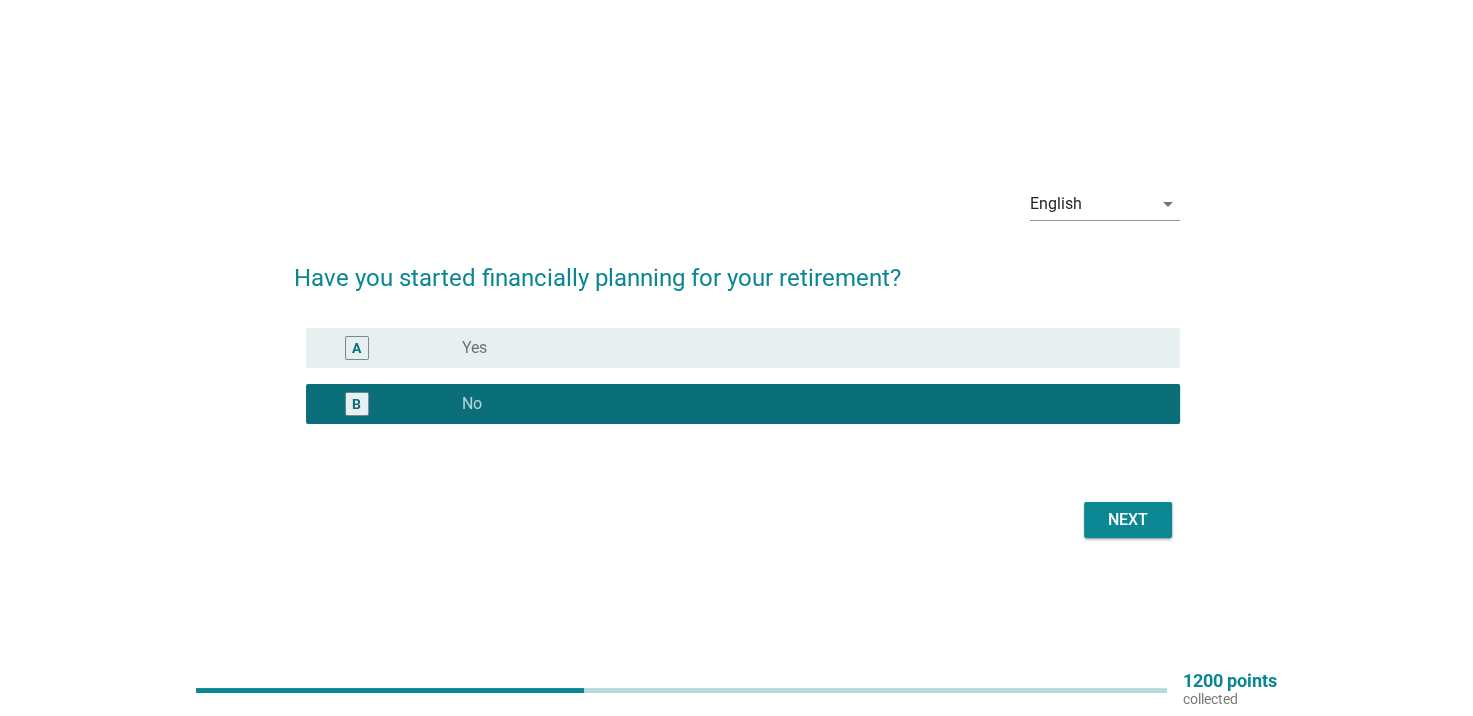 click on "Next" at bounding box center (1128, 520) 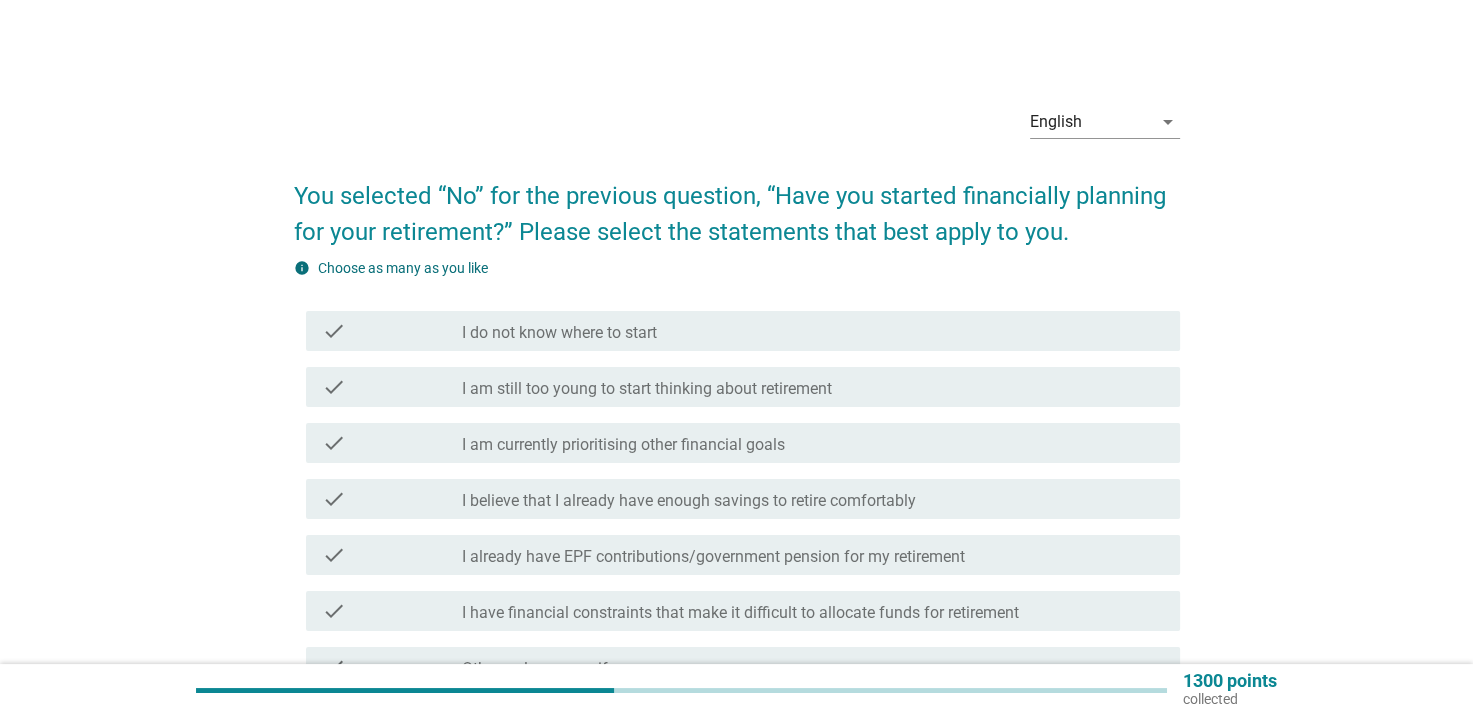 click on "check_box_outline_blank I do not know where to start" at bounding box center [813, 331] 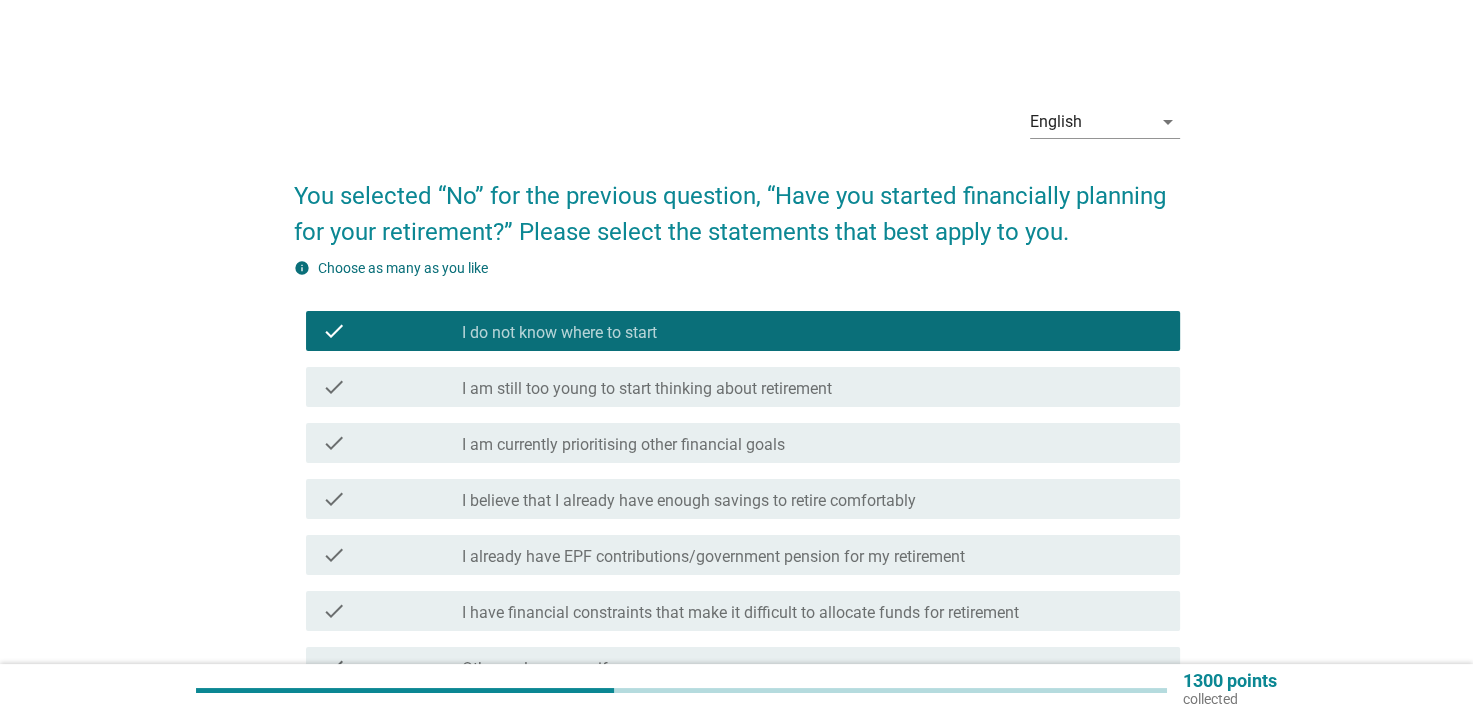 scroll, scrollTop: 100, scrollLeft: 0, axis: vertical 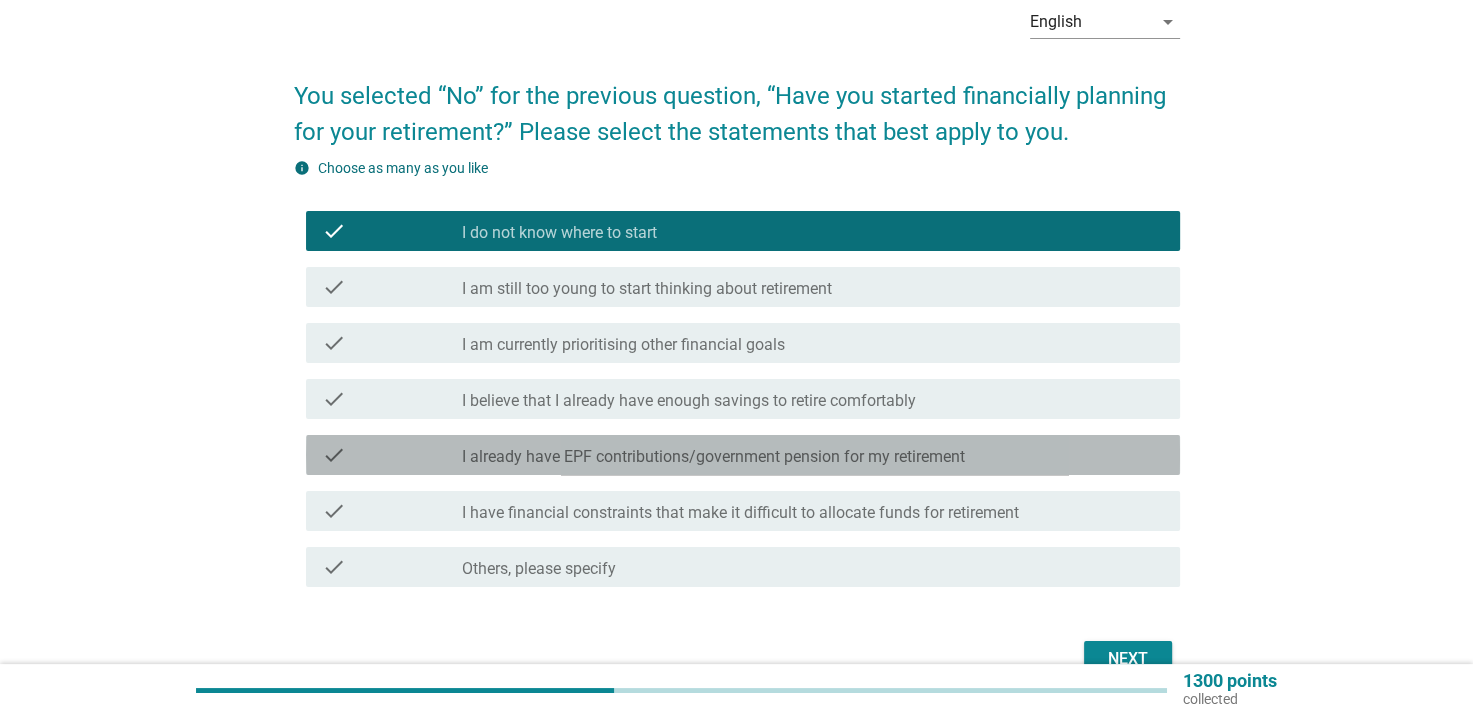 click on "check     check_box_outline_blank I already have EPF contributions/government pension for my retirement" at bounding box center (743, 455) 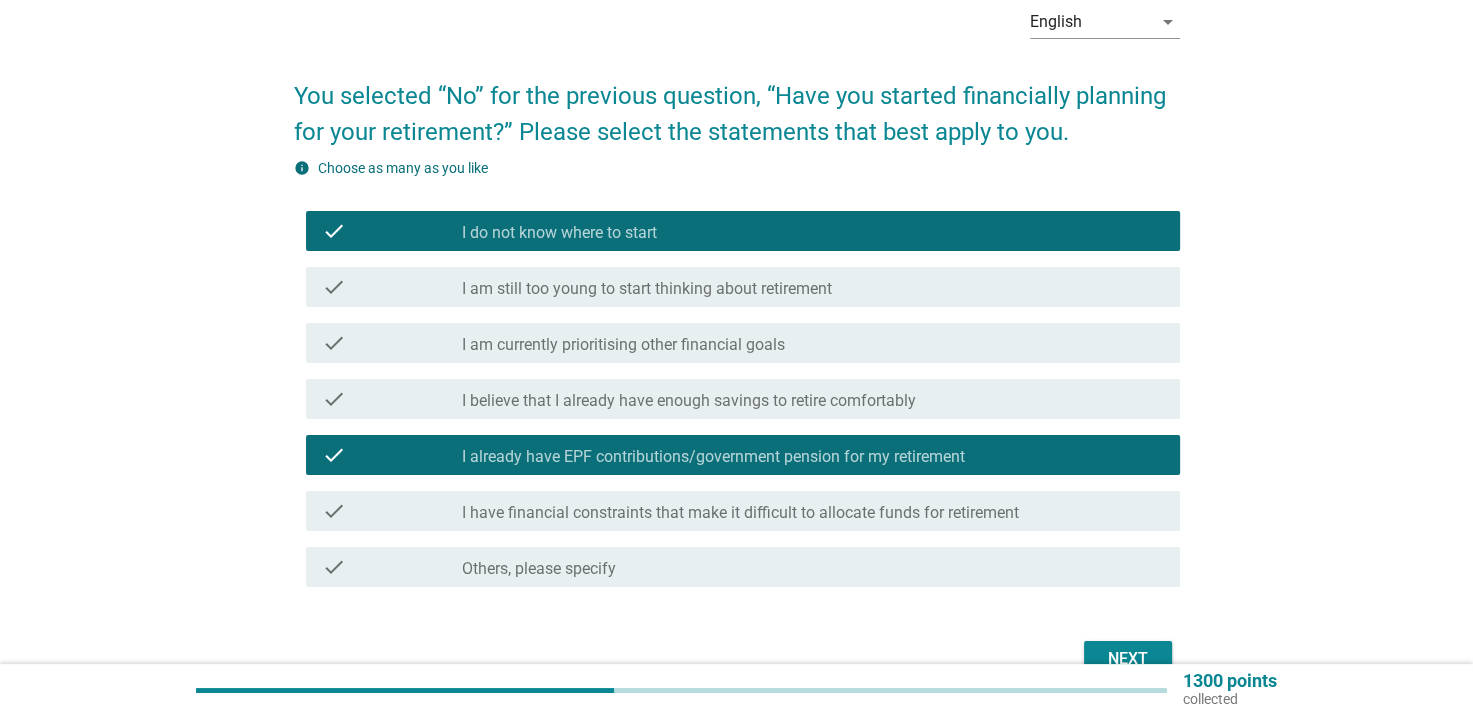 click on "Next" at bounding box center (1128, 659) 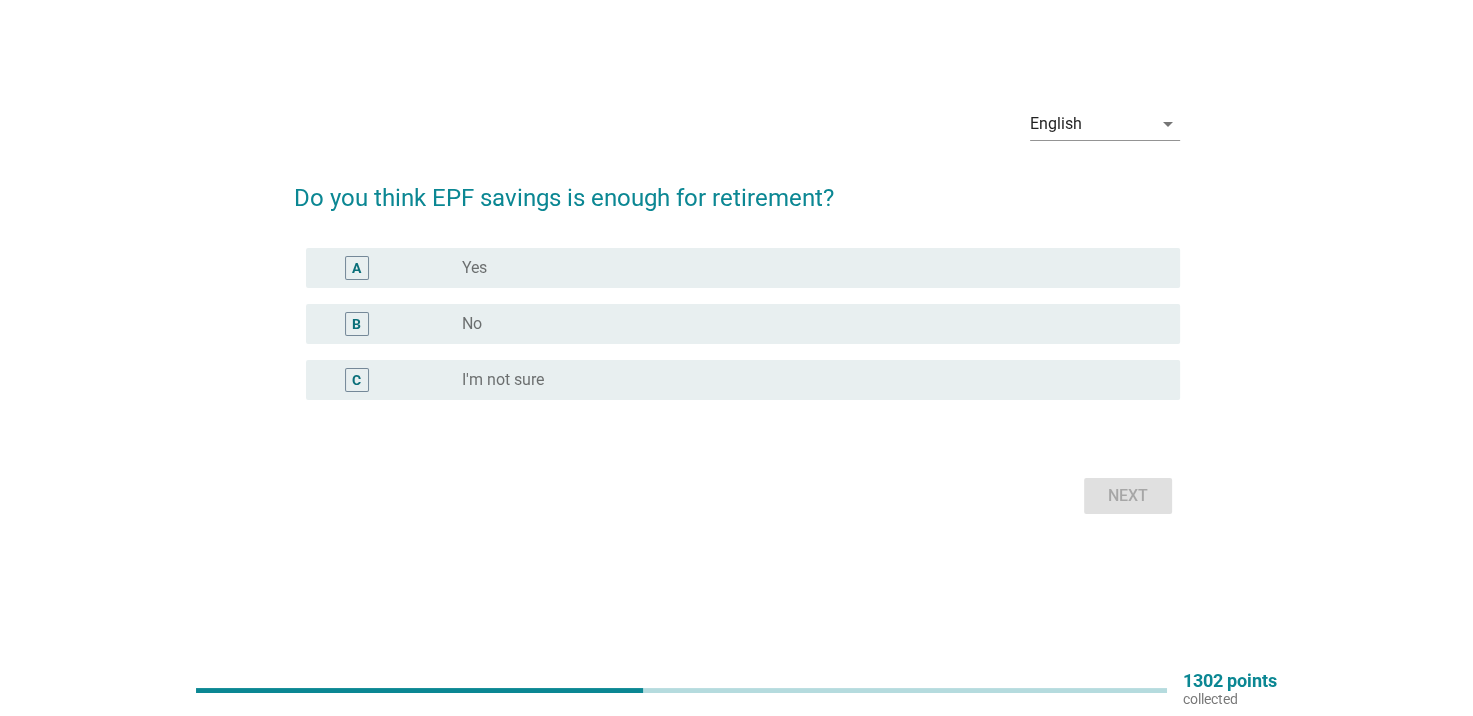scroll, scrollTop: 0, scrollLeft: 0, axis: both 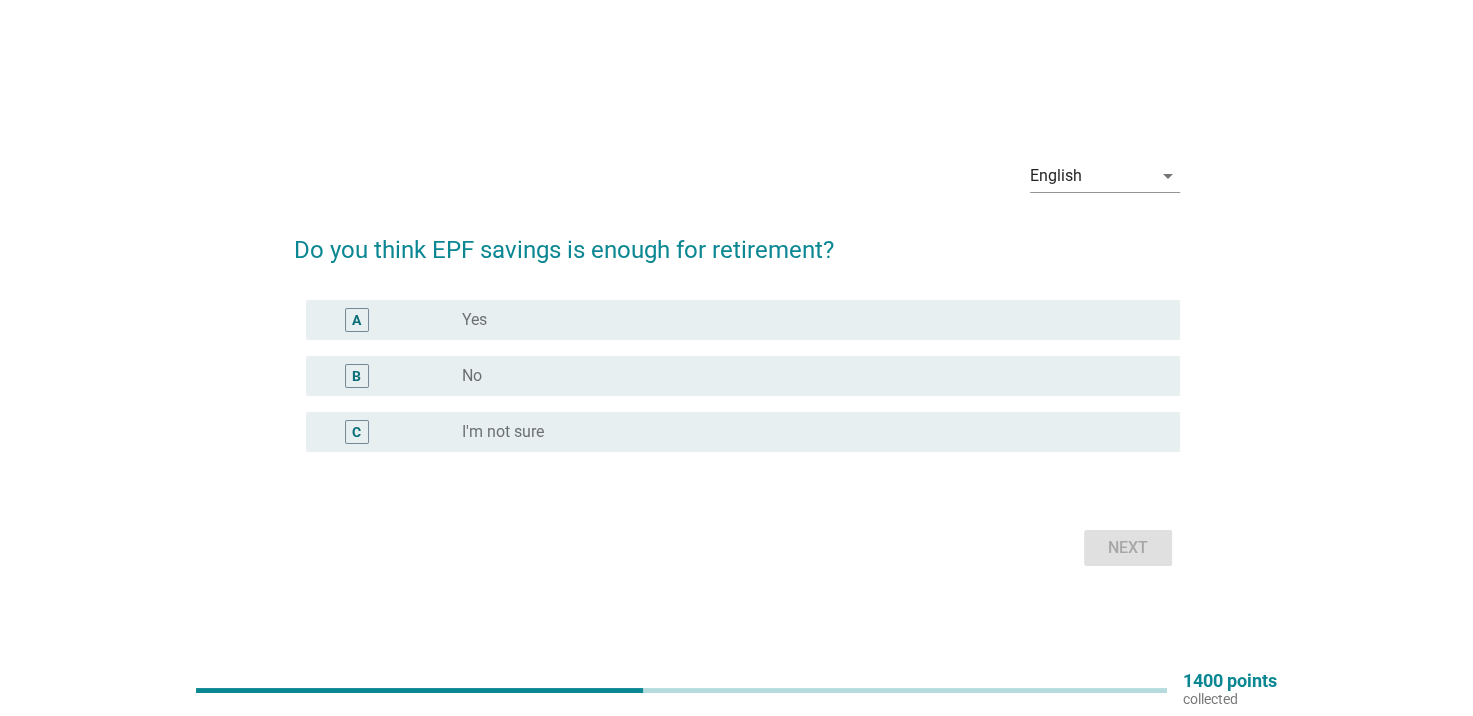 click on "B     radio_button_unchecked No" at bounding box center [737, 376] 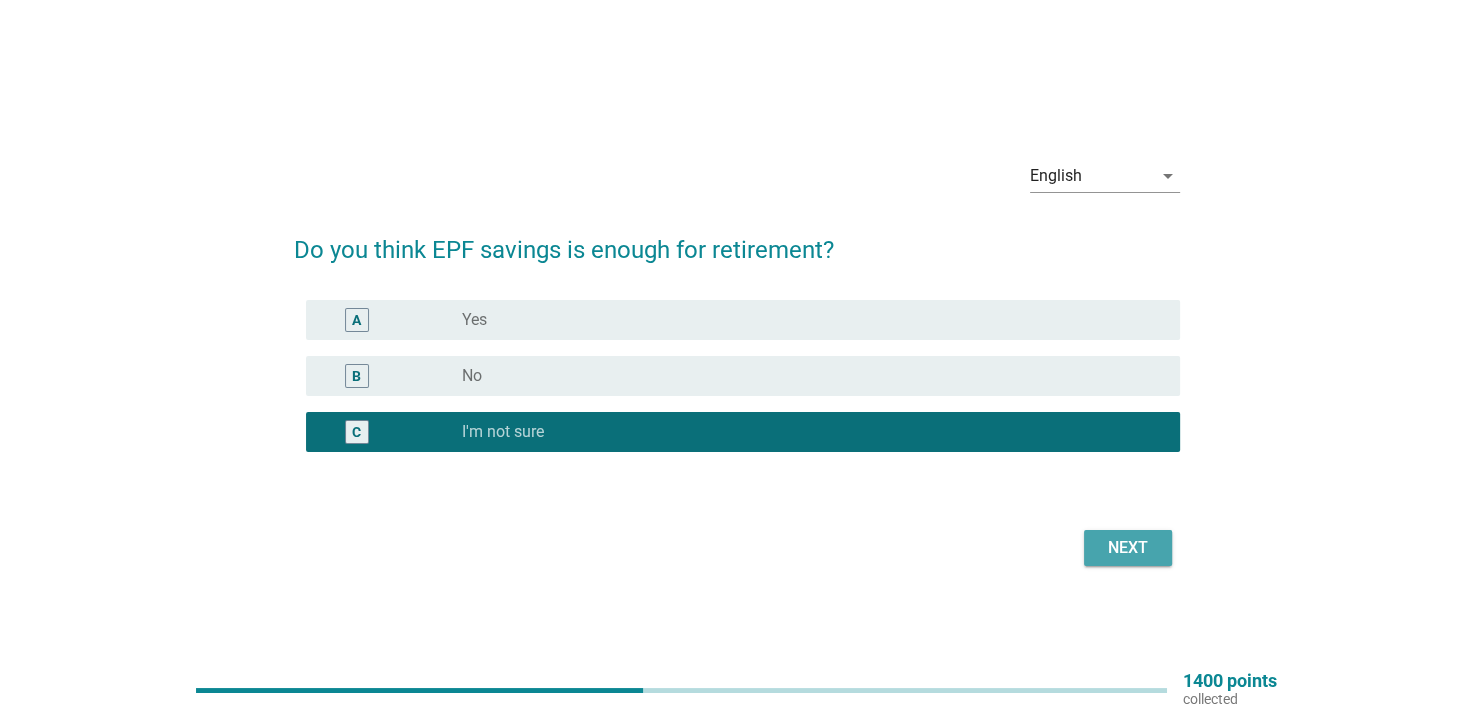 click on "Next" at bounding box center [1128, 548] 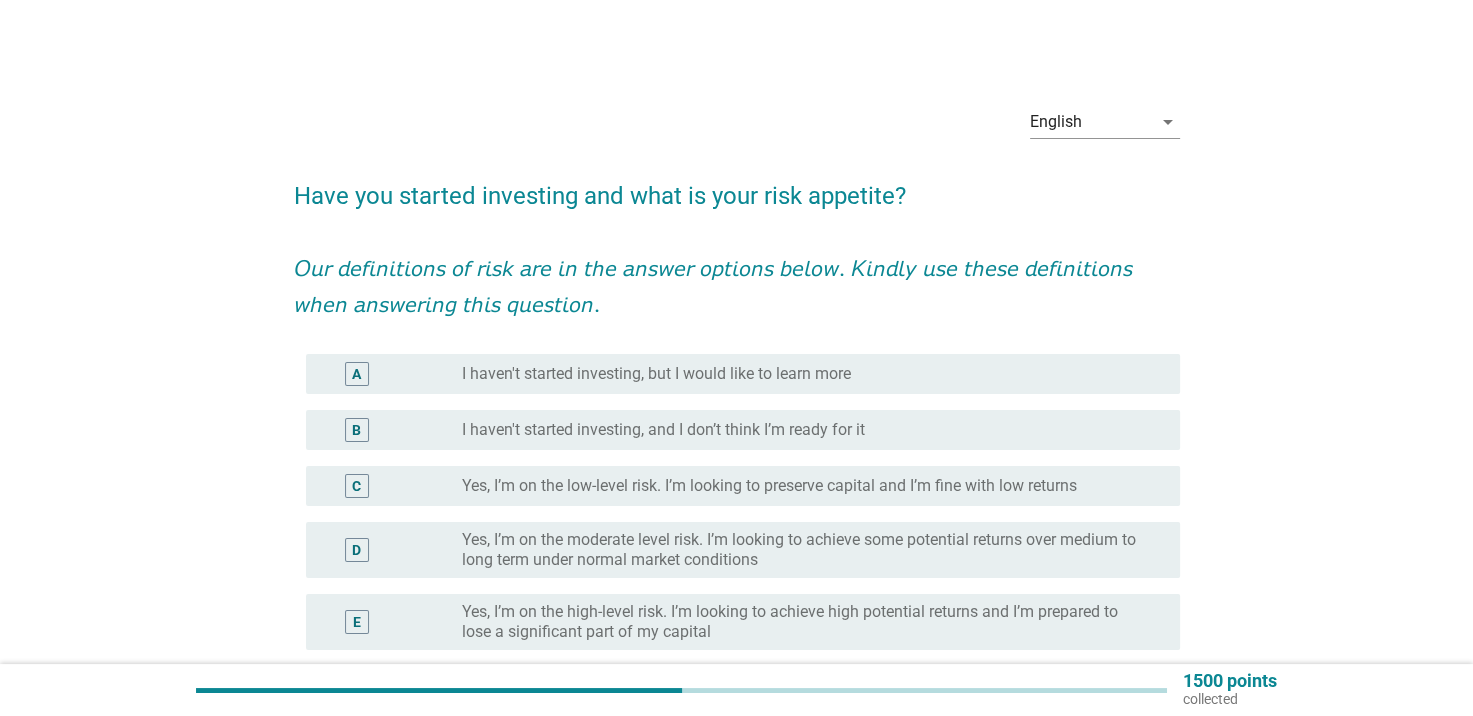scroll, scrollTop: 100, scrollLeft: 0, axis: vertical 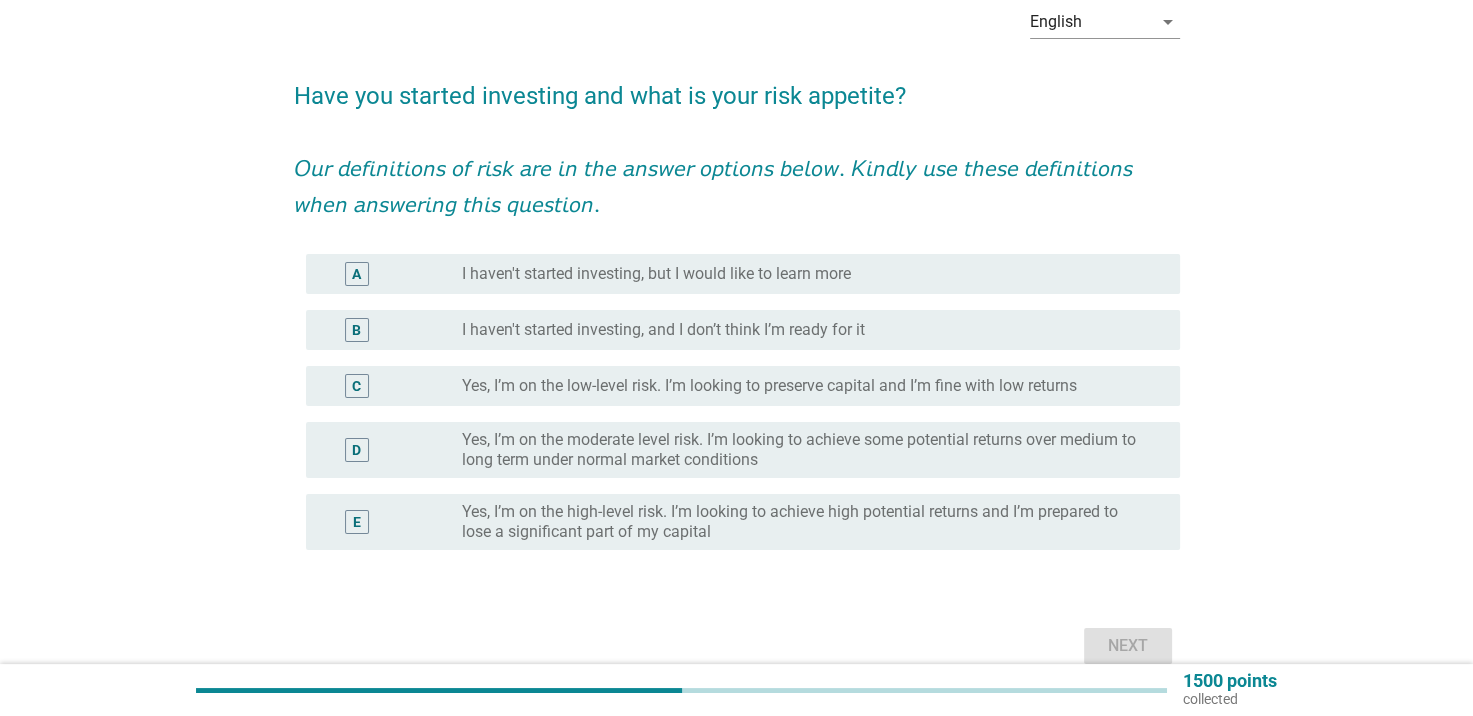 click on "C     radio_button_unchecked Yes, I’m on the low-level risk. I’m looking to preserve capital and I’m fine with low returns" at bounding box center (743, 386) 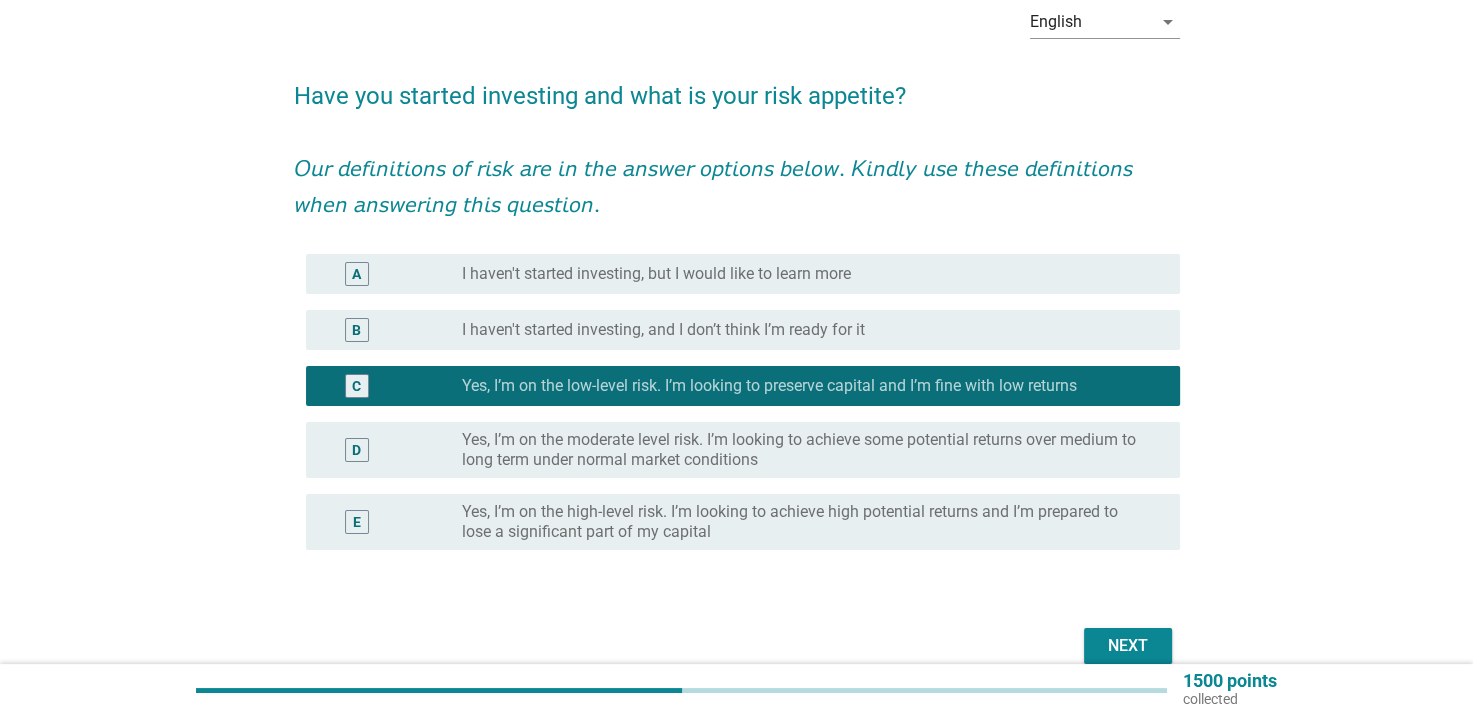 scroll, scrollTop: 196, scrollLeft: 0, axis: vertical 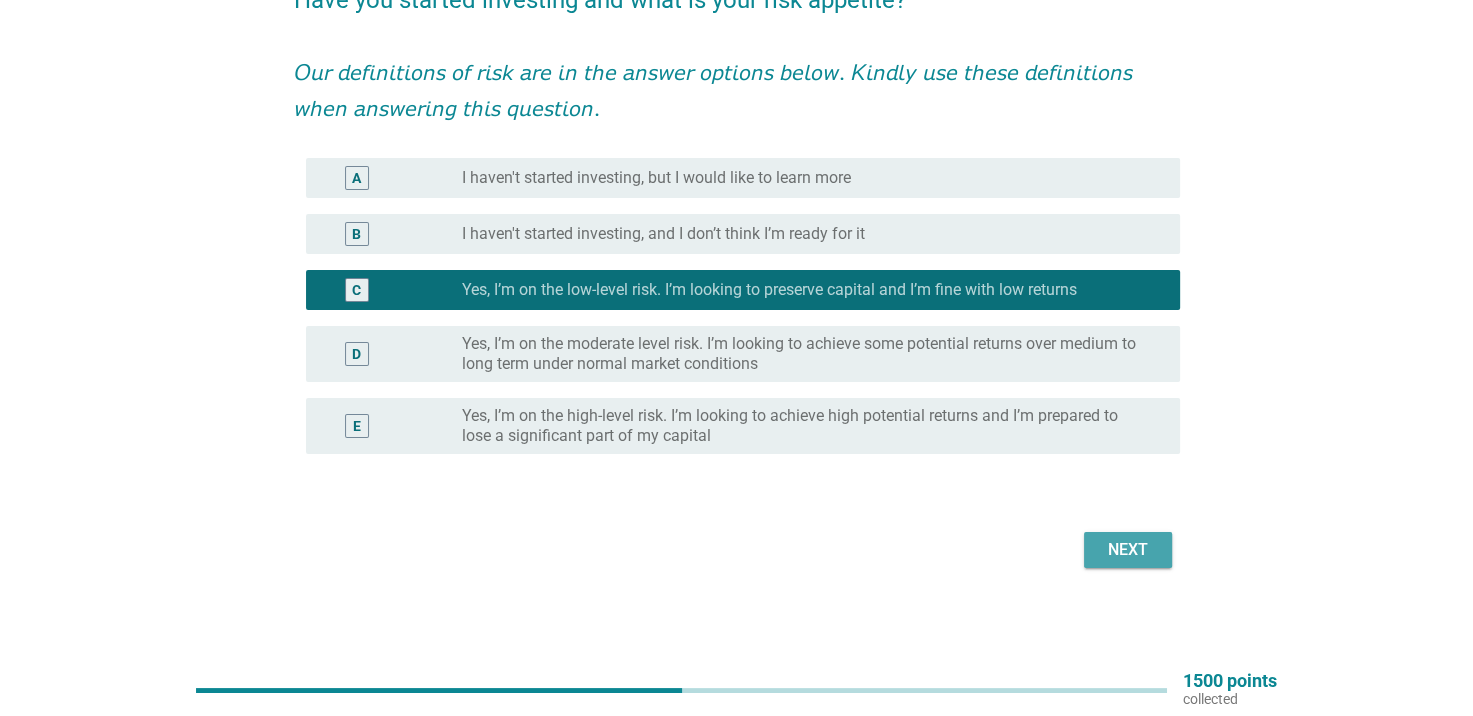 click on "Next" at bounding box center (1128, 550) 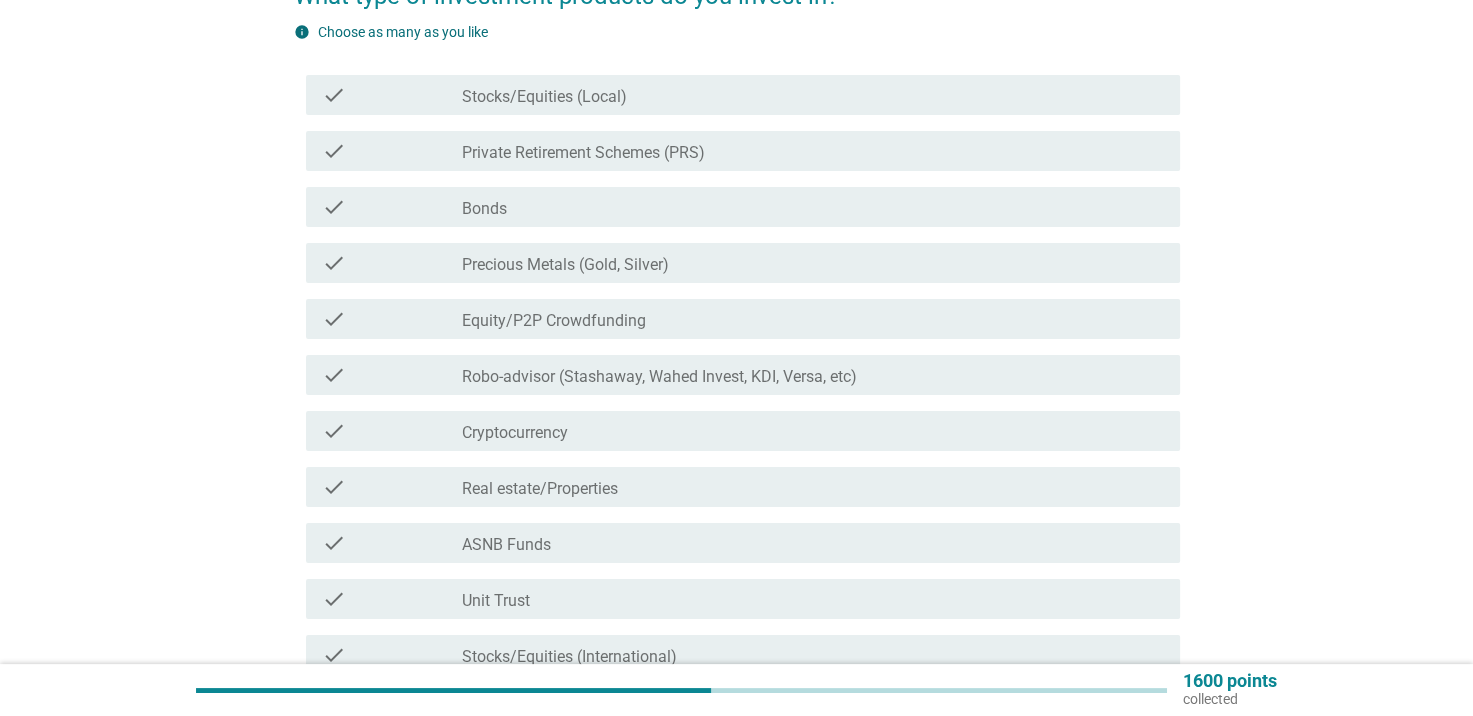 scroll, scrollTop: 300, scrollLeft: 0, axis: vertical 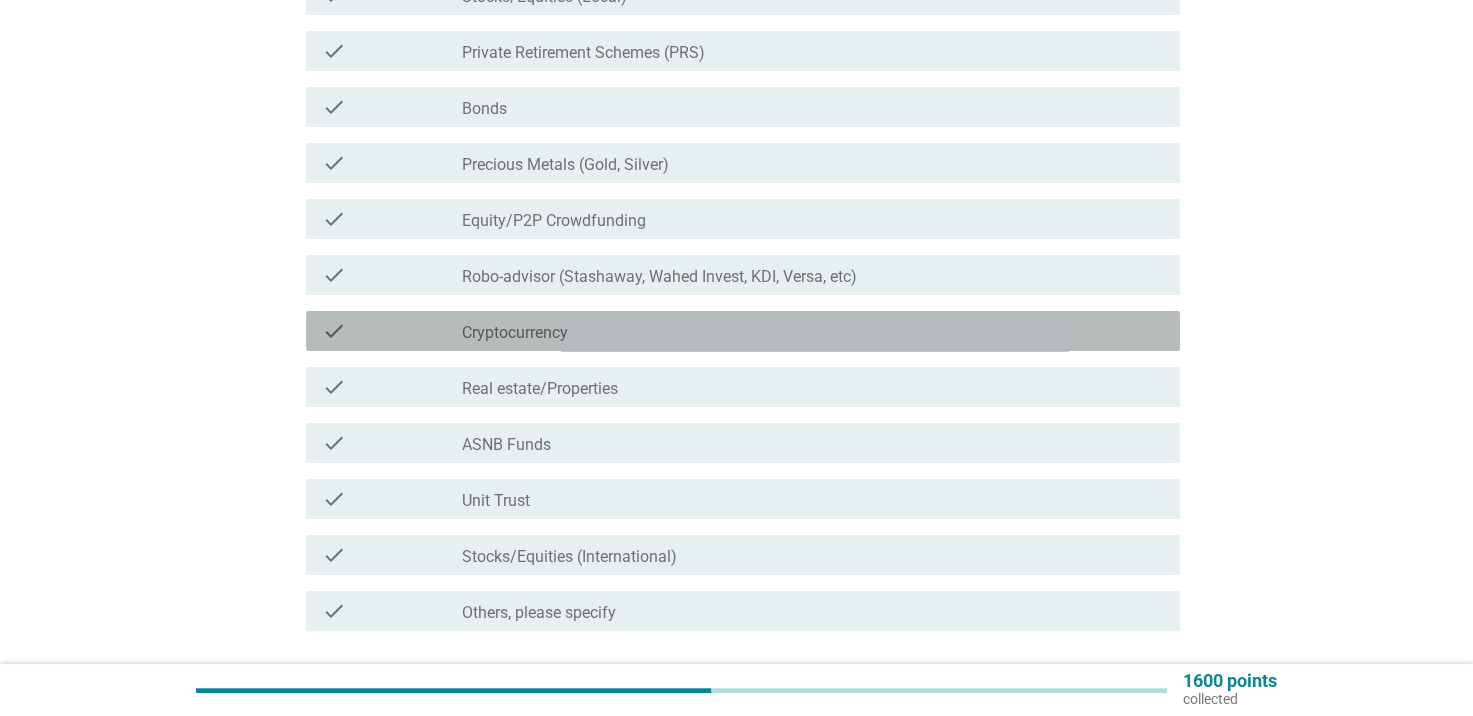 click on "check     check_box_outline_blank Cryptocurrency" at bounding box center (743, 331) 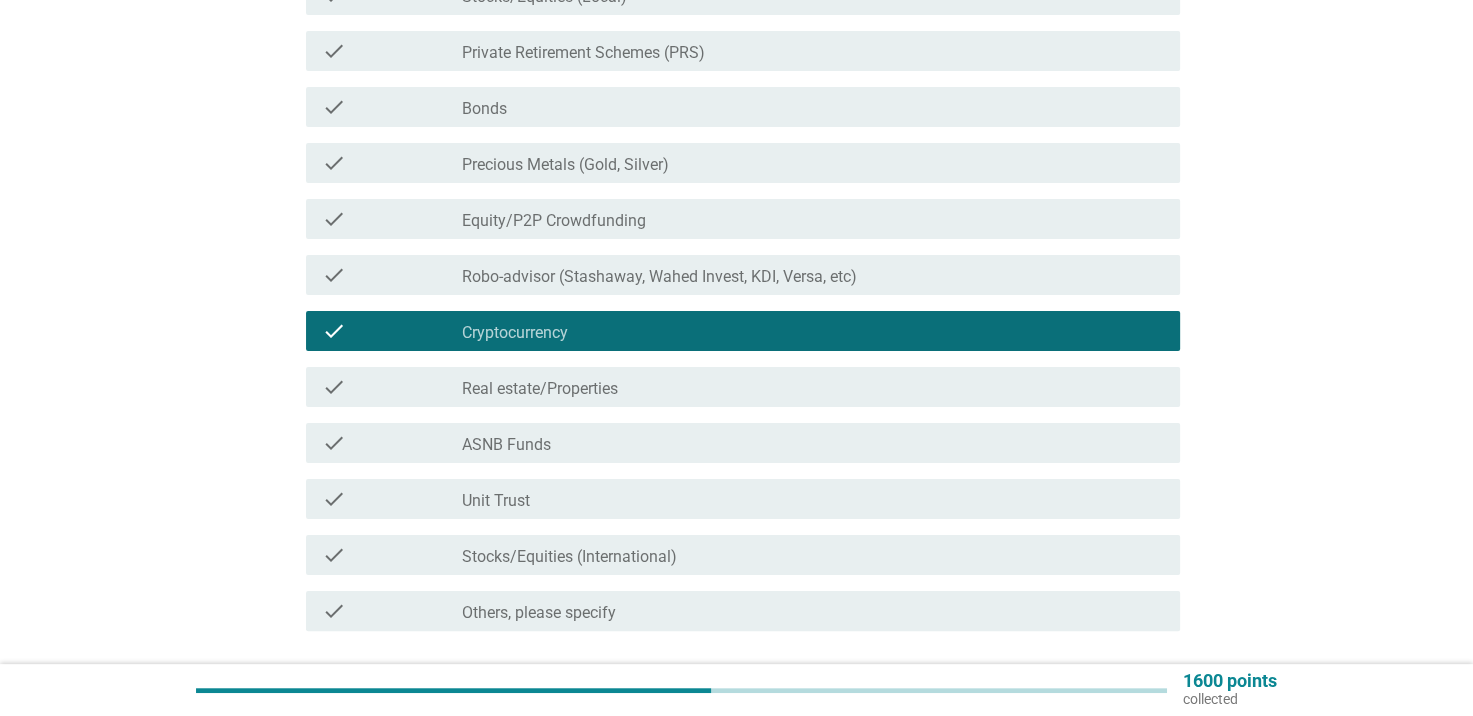 click on "check_box_outline_blank Precious Metals (Gold, Silver)" at bounding box center (813, 163) 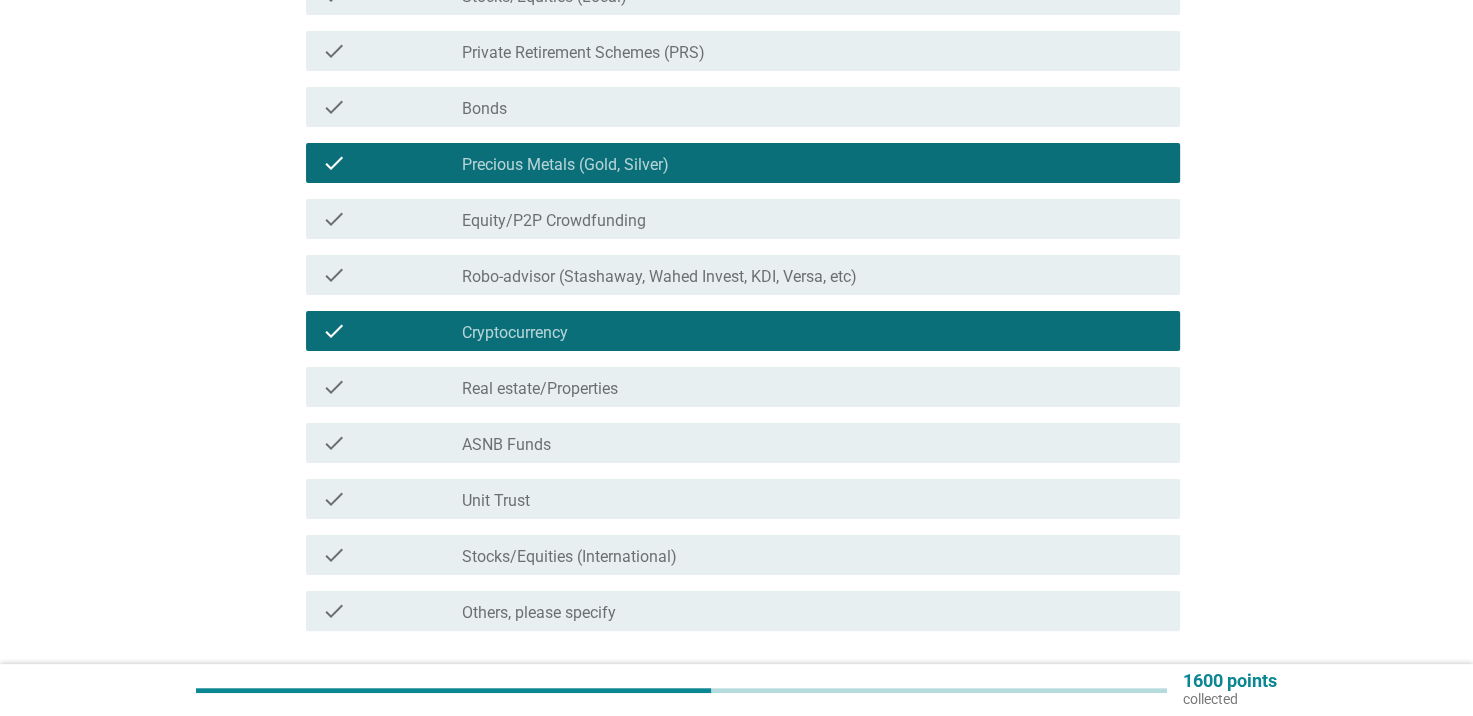 scroll, scrollTop: 452, scrollLeft: 0, axis: vertical 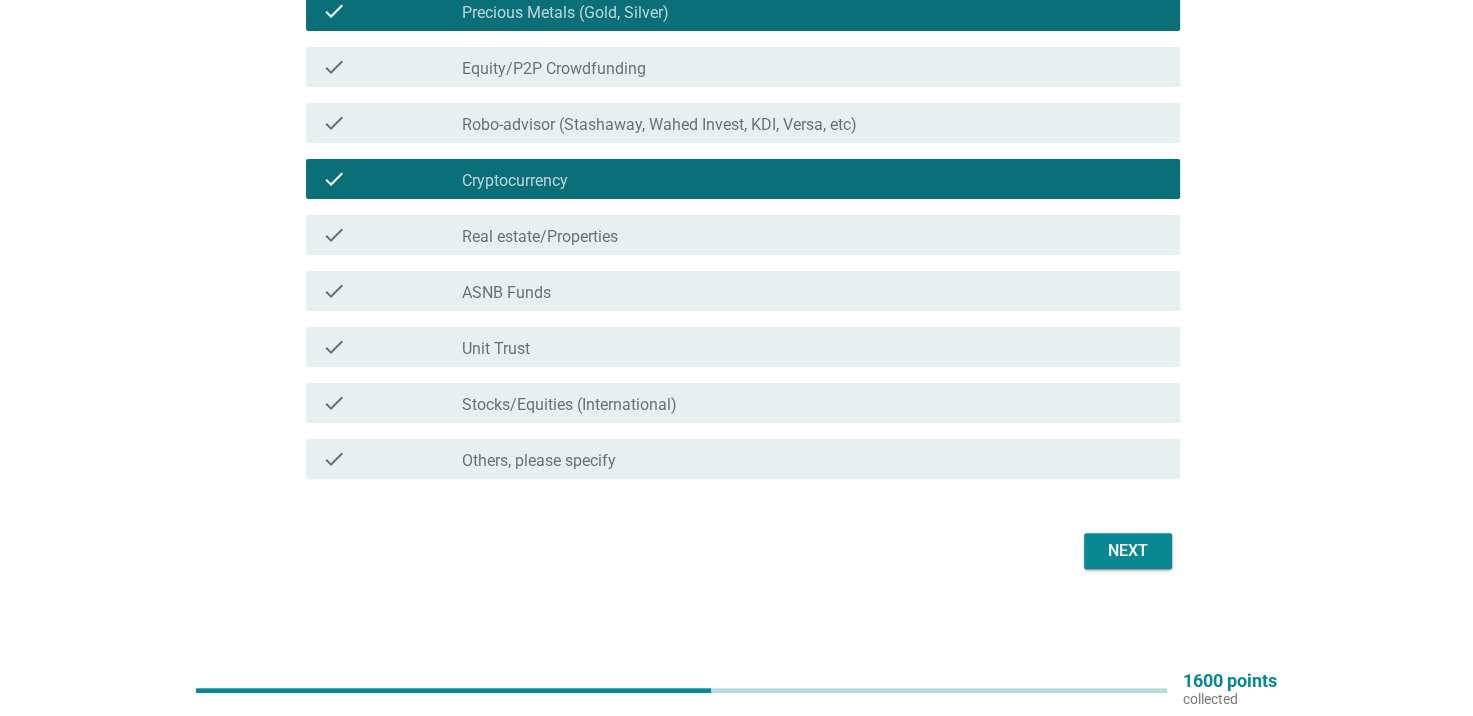click on "check_box_outline_blank ASNB Funds" at bounding box center (813, 291) 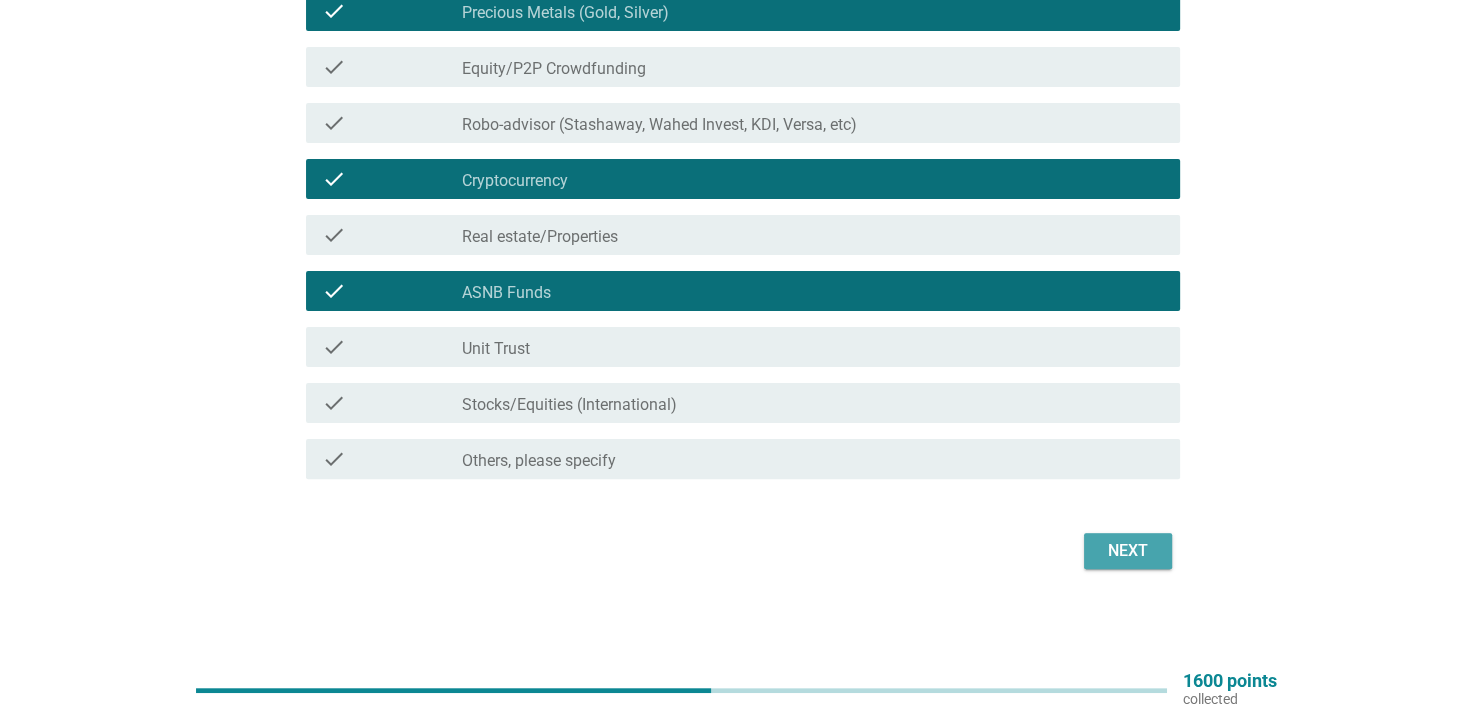 click on "Next" at bounding box center (1128, 551) 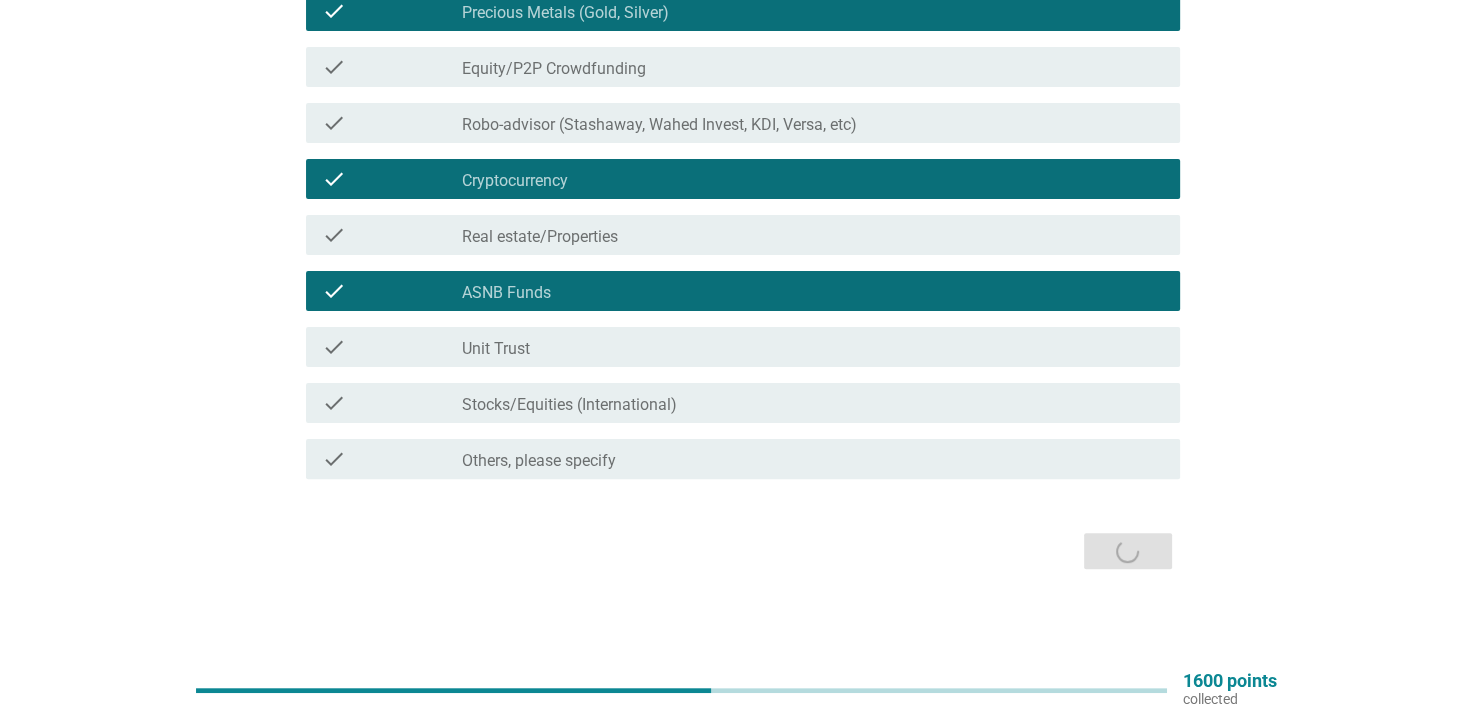 scroll, scrollTop: 0, scrollLeft: 0, axis: both 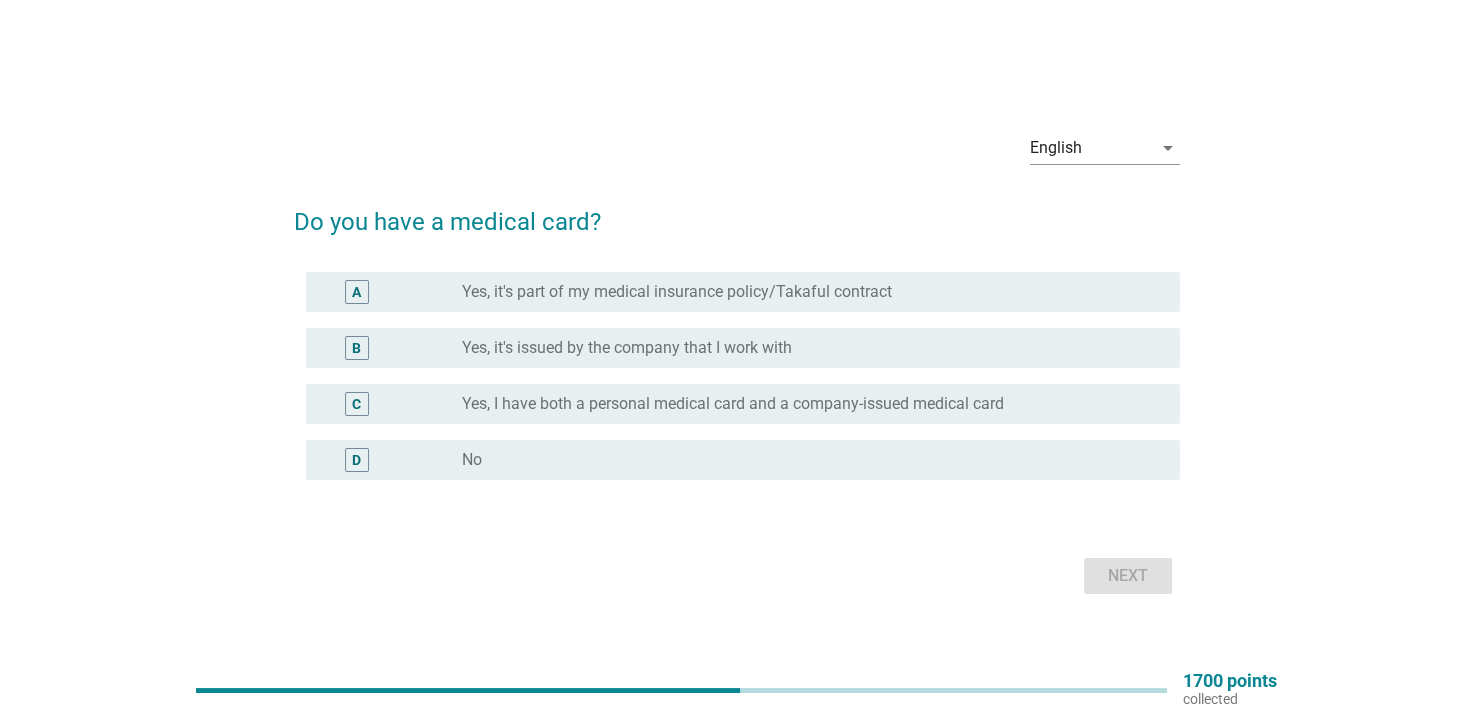 click on "radio_button_unchecked Yes, it's issued by the company that I work with" at bounding box center [805, 348] 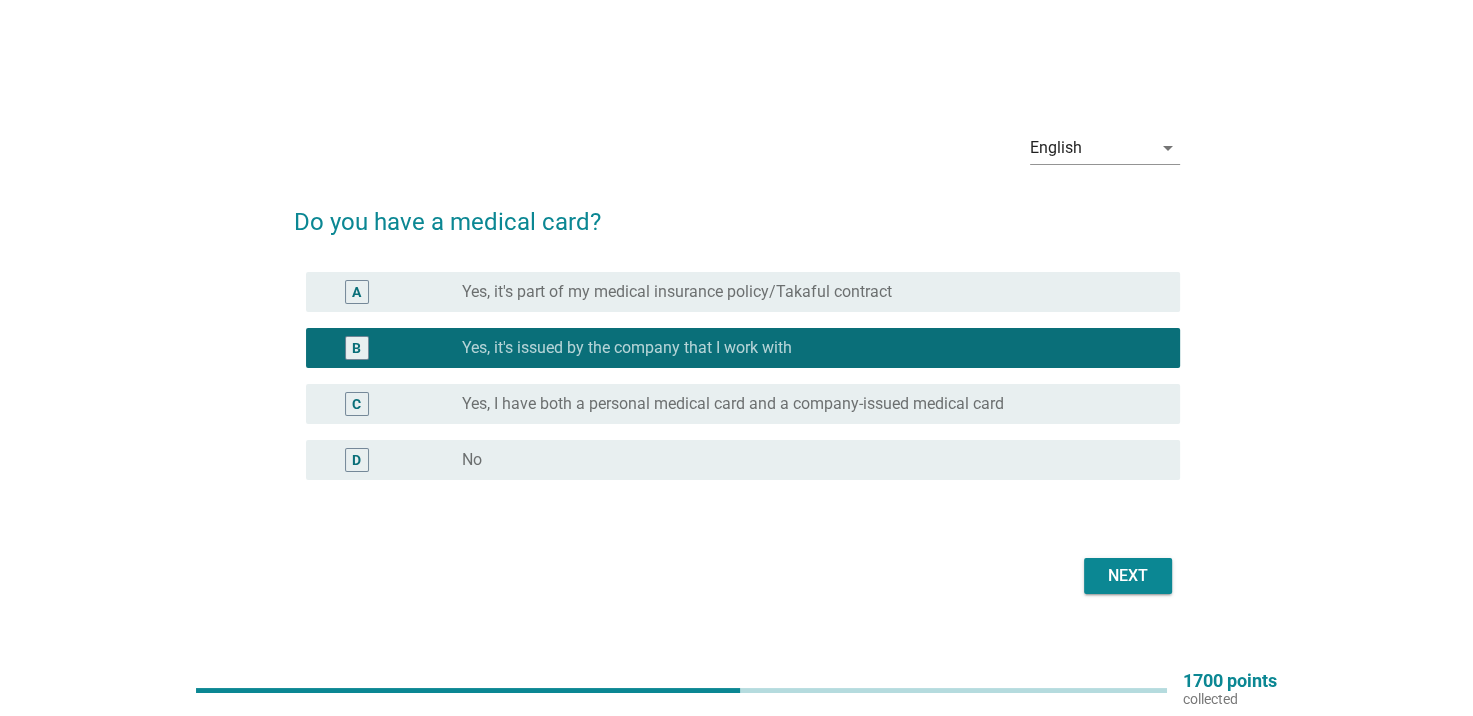 click on "Next" at bounding box center [1128, 576] 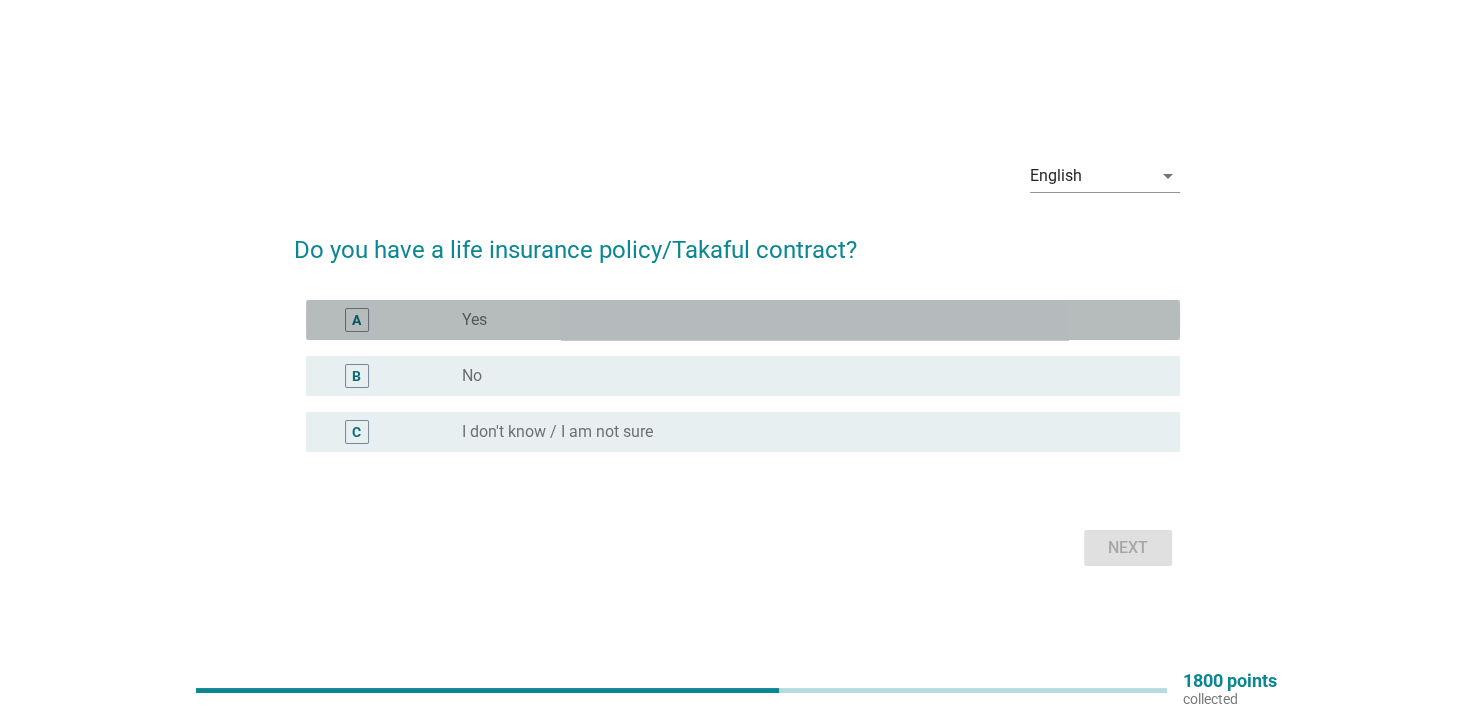 click on "radio_button_unchecked Yes" at bounding box center (805, 320) 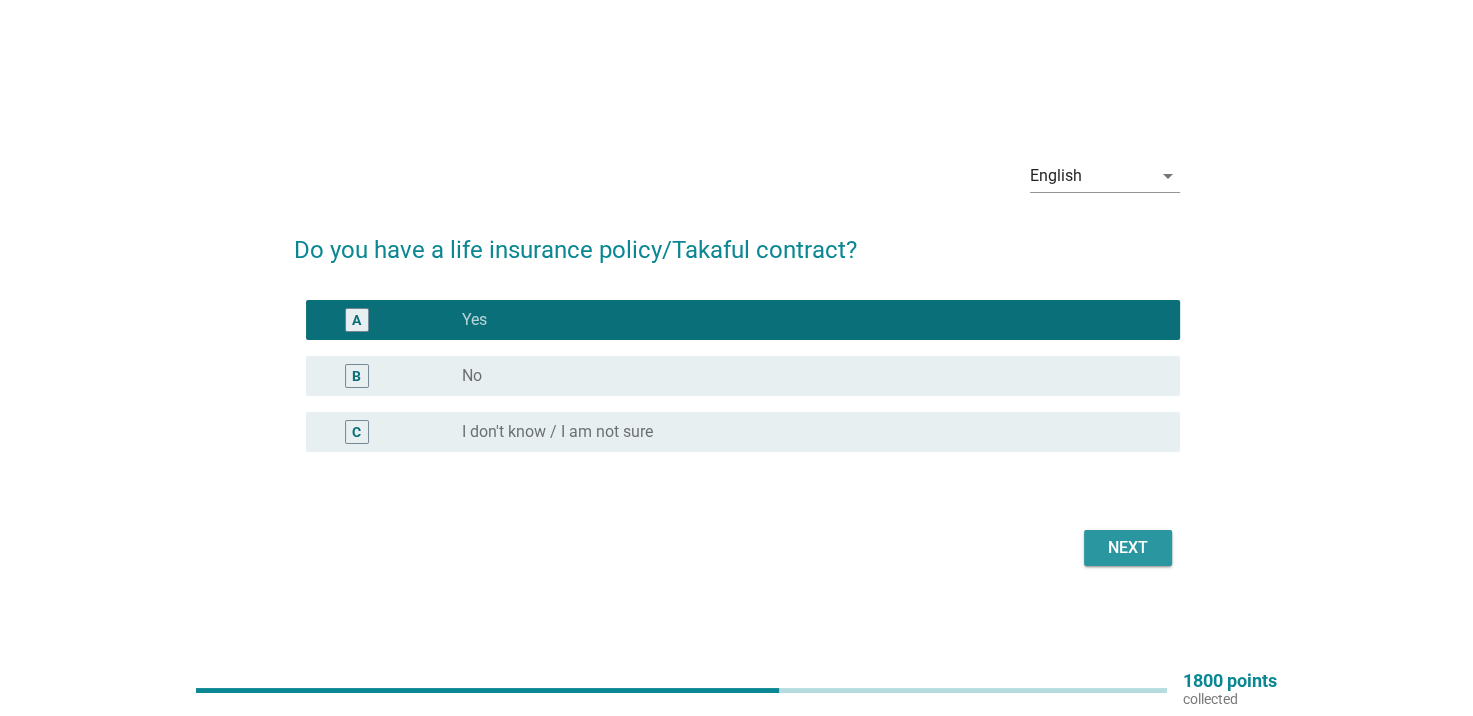 click on "Next" at bounding box center (1128, 548) 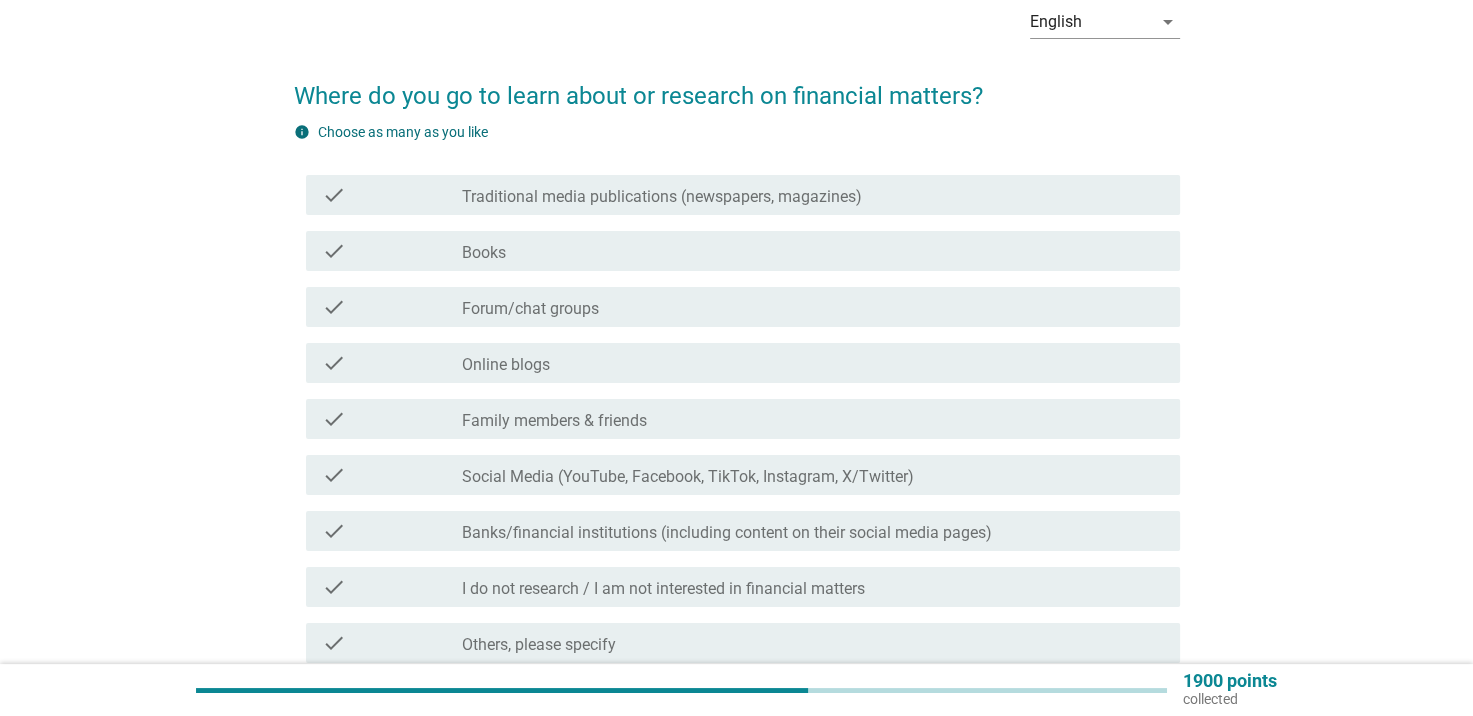 scroll, scrollTop: 200, scrollLeft: 0, axis: vertical 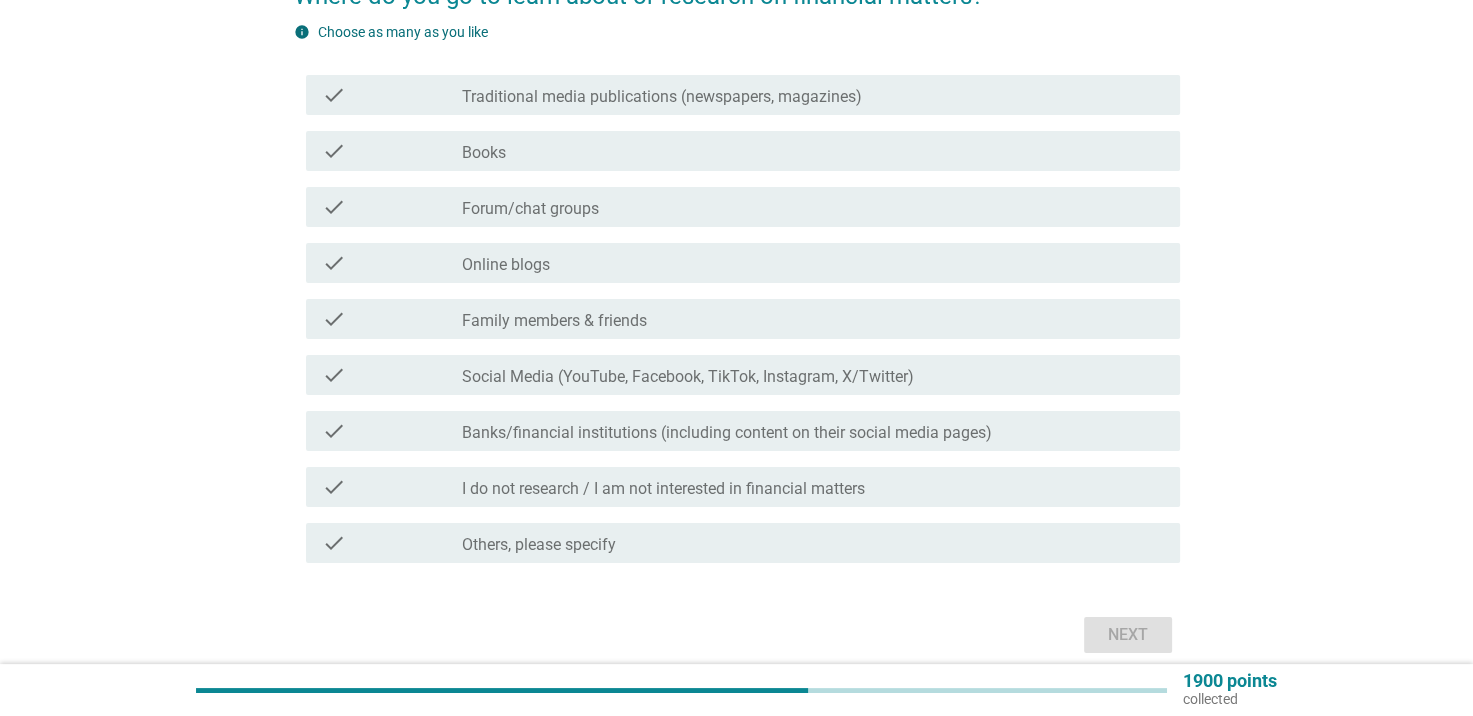 click on "check_box_outline_blank Family members & friends" at bounding box center [813, 319] 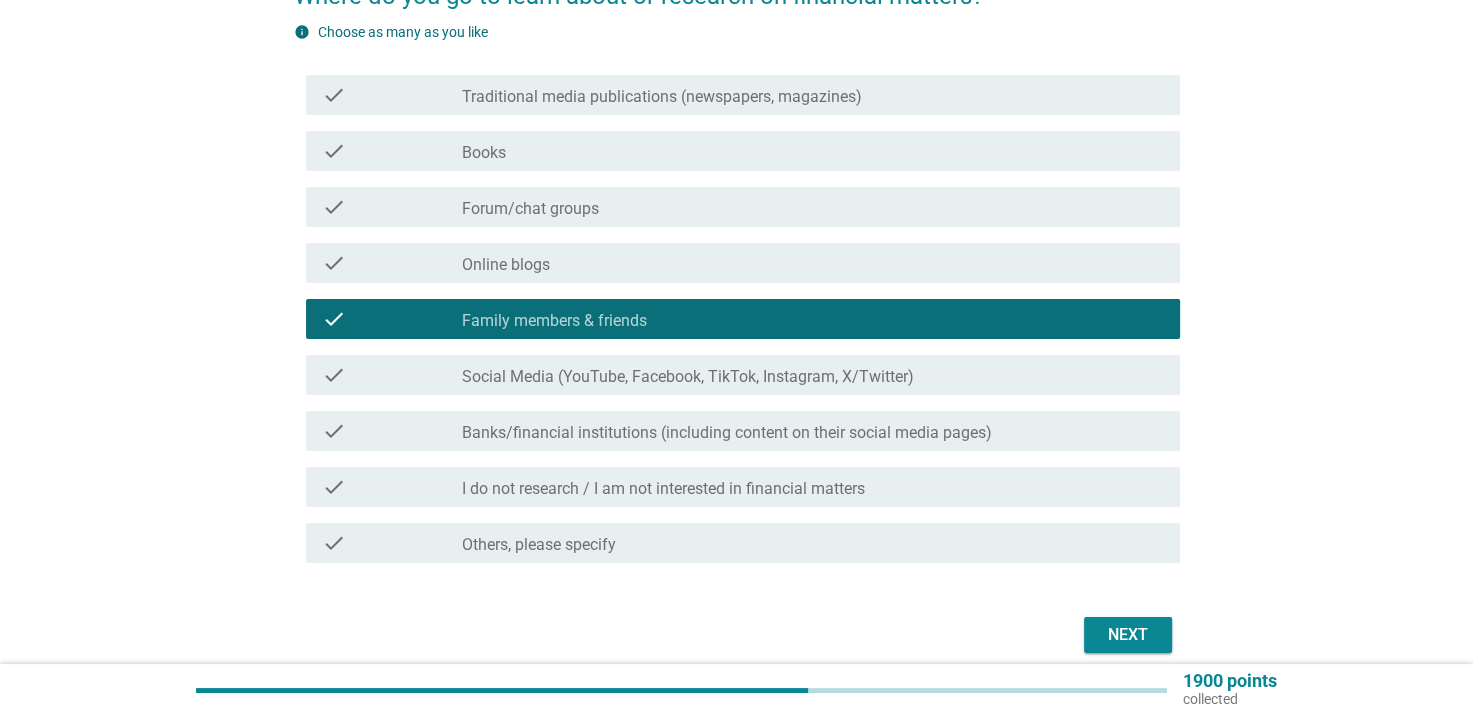click on "Social Media (YouTube, Facebook, TikTok, Instagram, X/Twitter)" at bounding box center (688, 377) 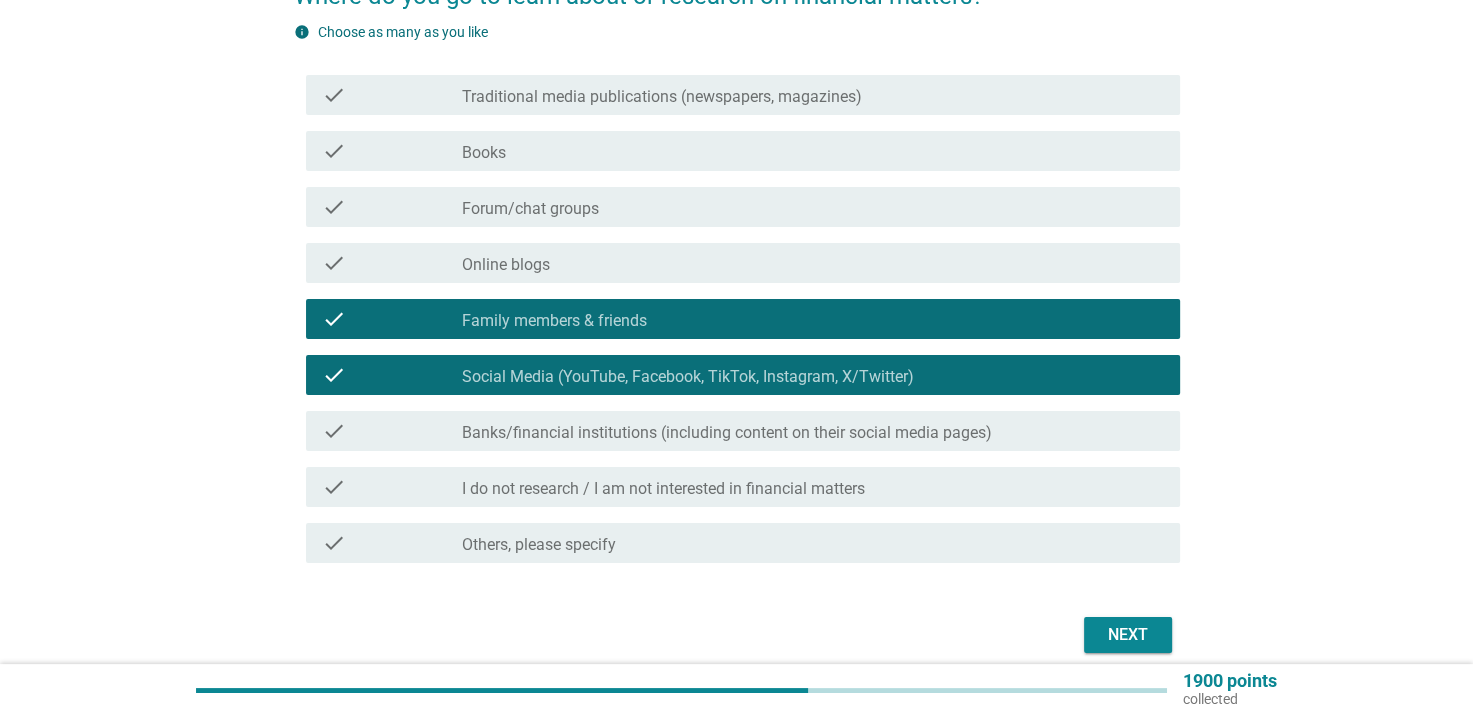 scroll, scrollTop: 284, scrollLeft: 0, axis: vertical 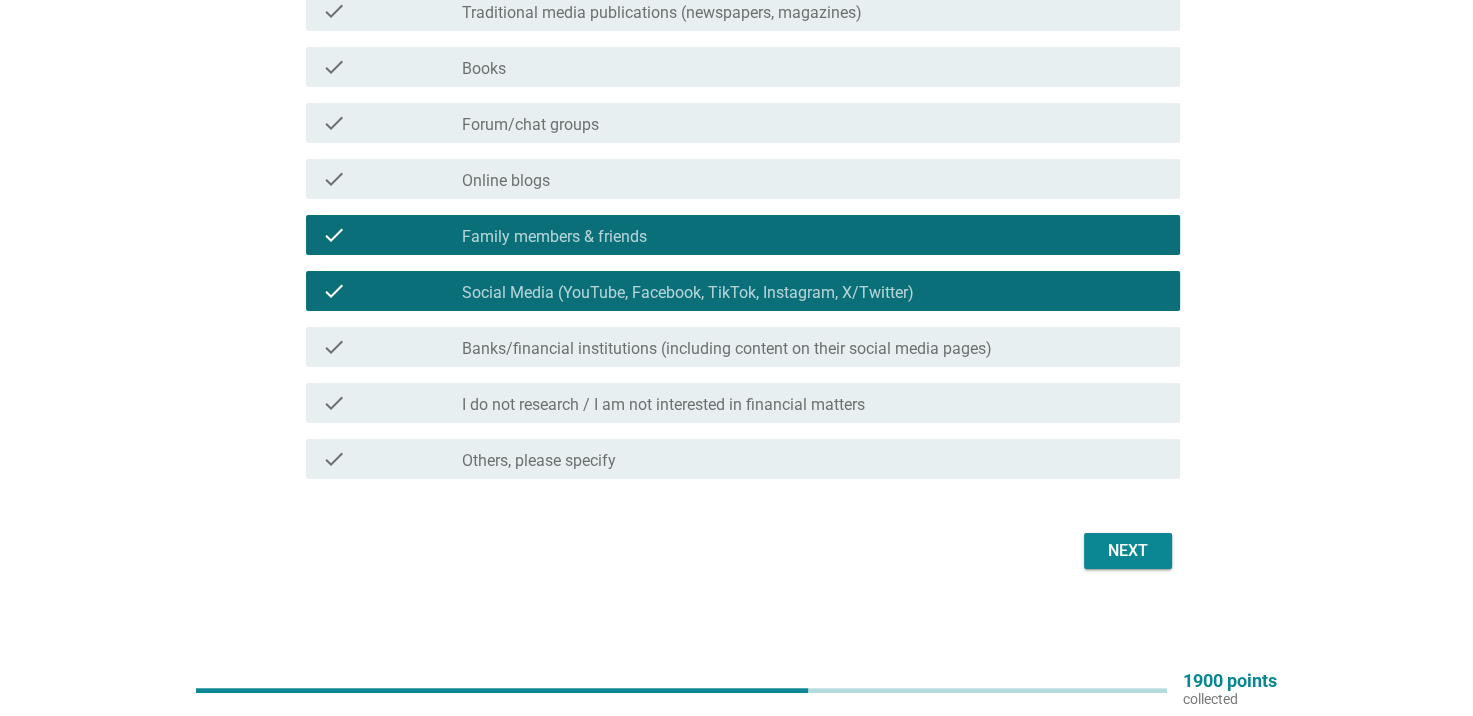 click on "Next" at bounding box center [1128, 551] 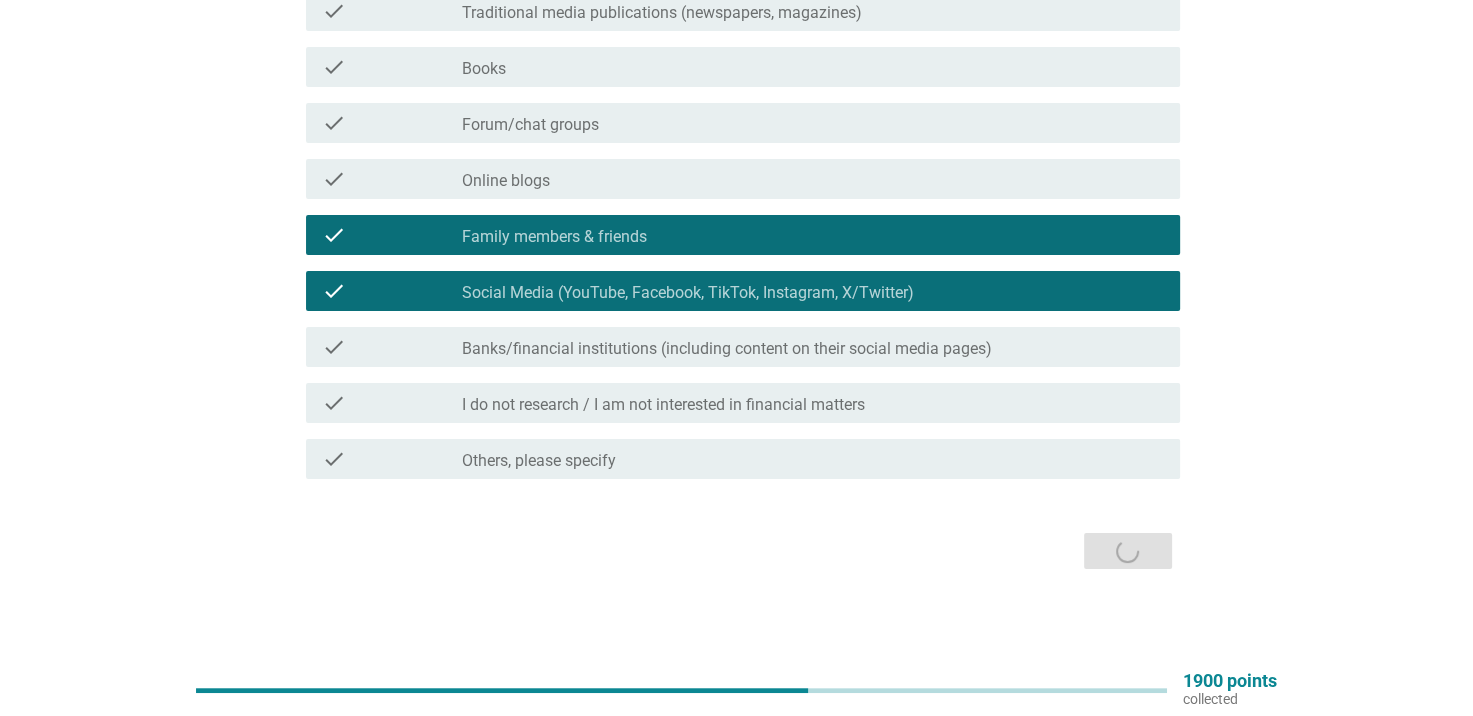scroll, scrollTop: 0, scrollLeft: 0, axis: both 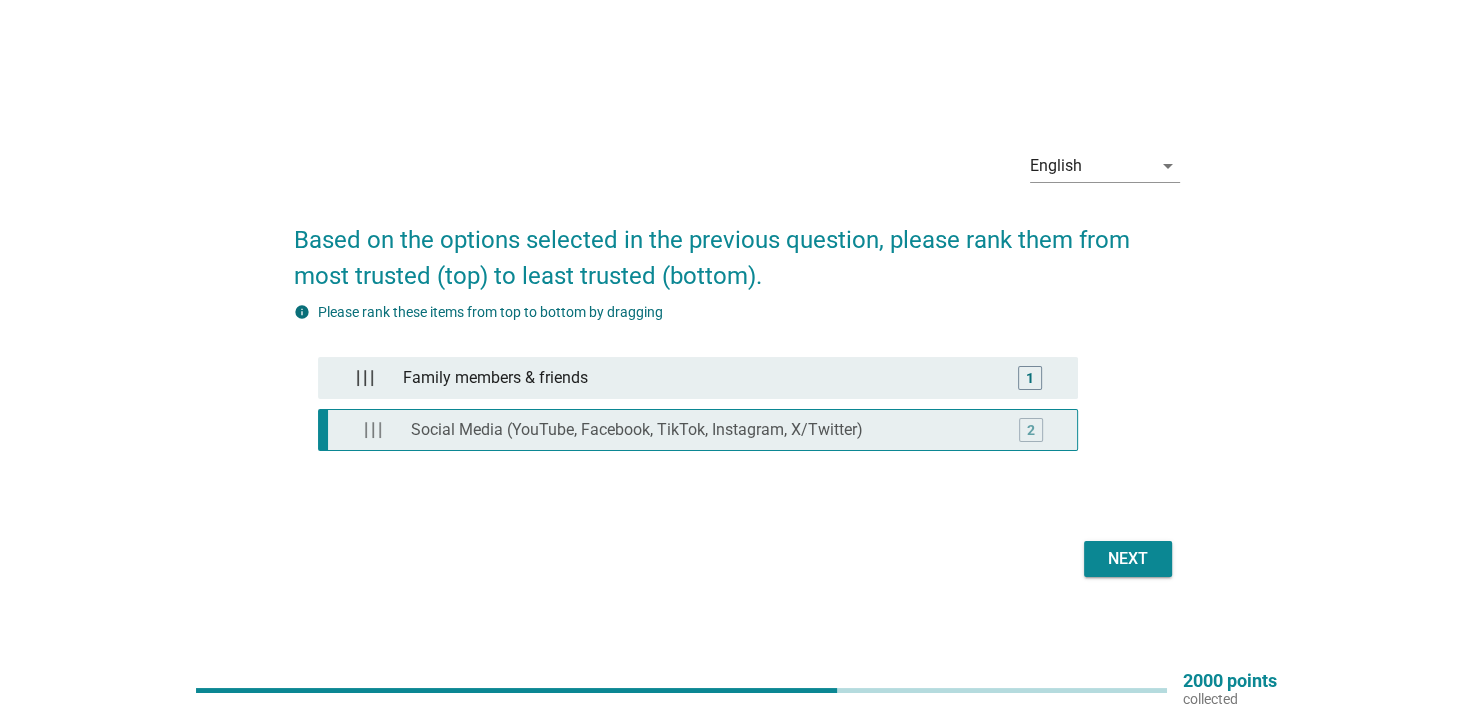 type 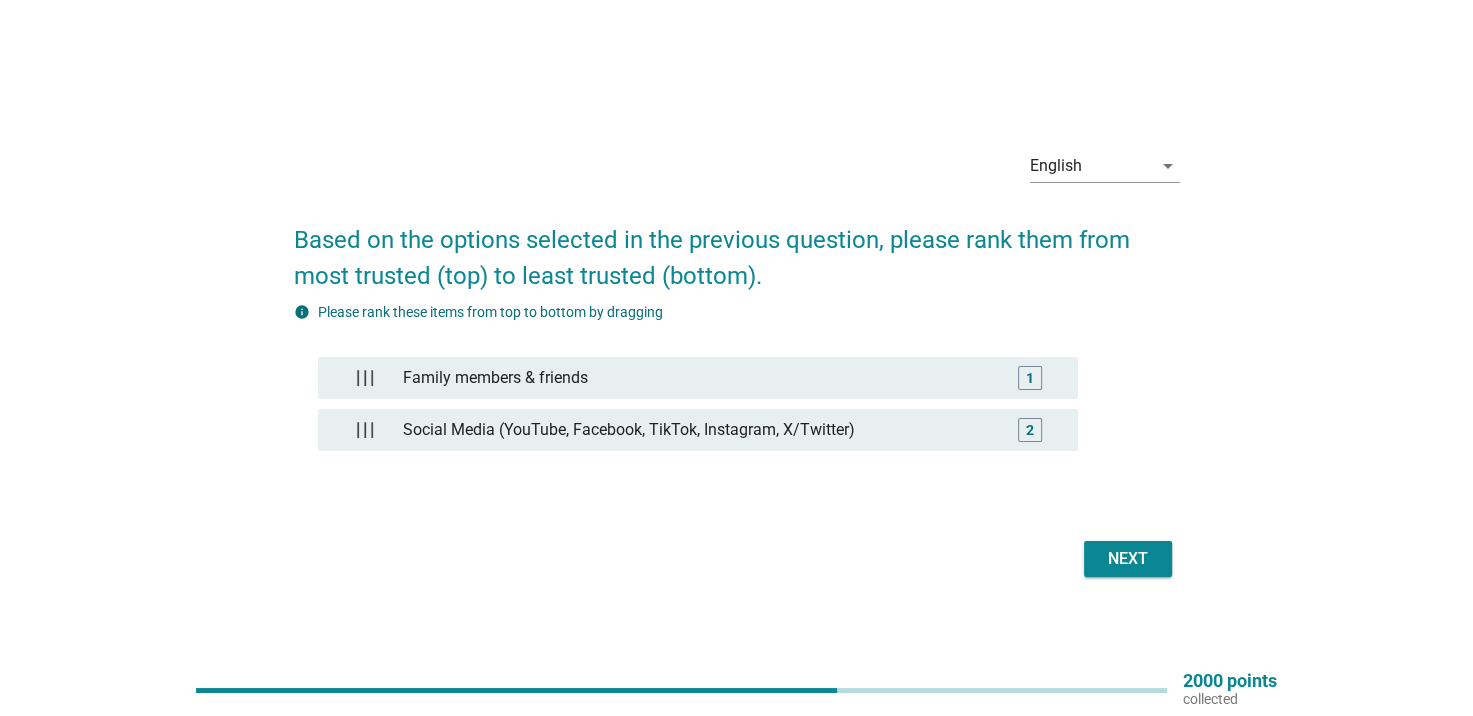 click on "Next" at bounding box center (1128, 559) 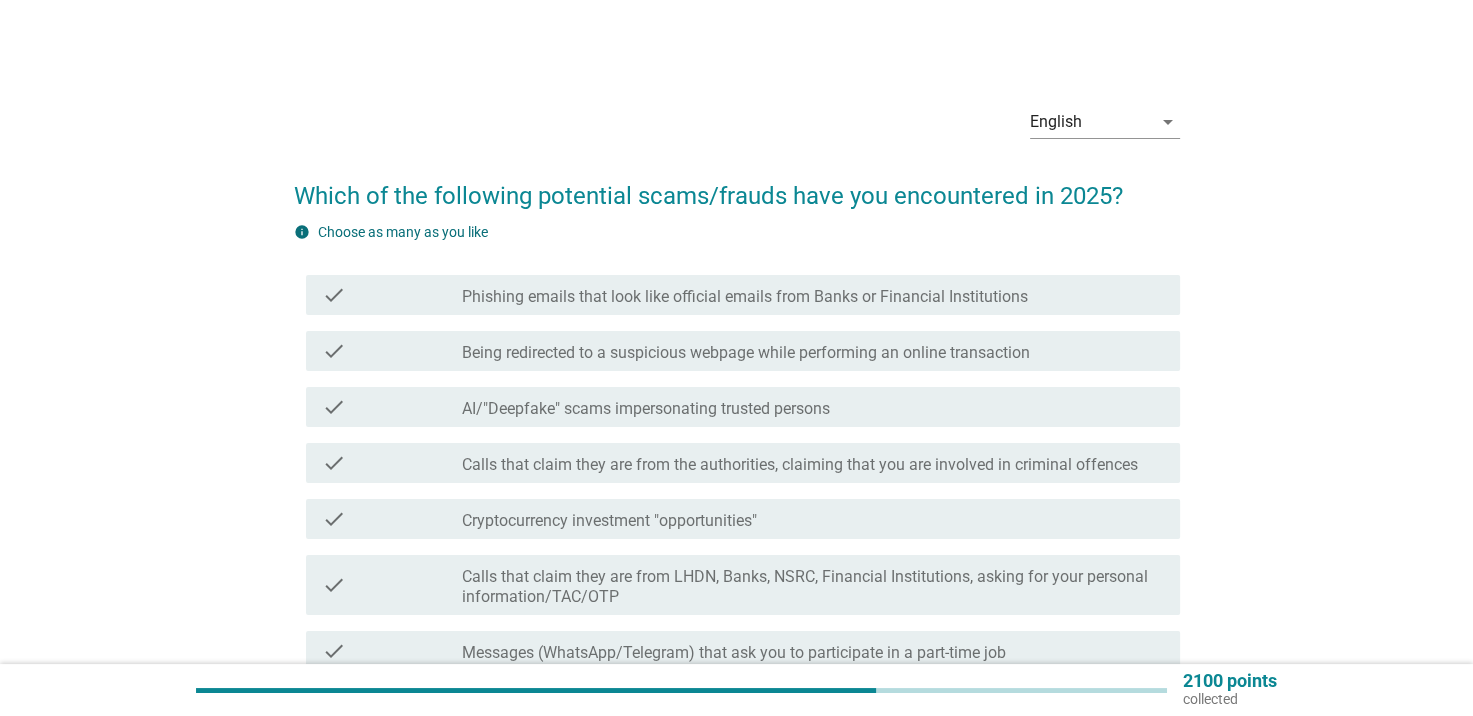 scroll, scrollTop: 100, scrollLeft: 0, axis: vertical 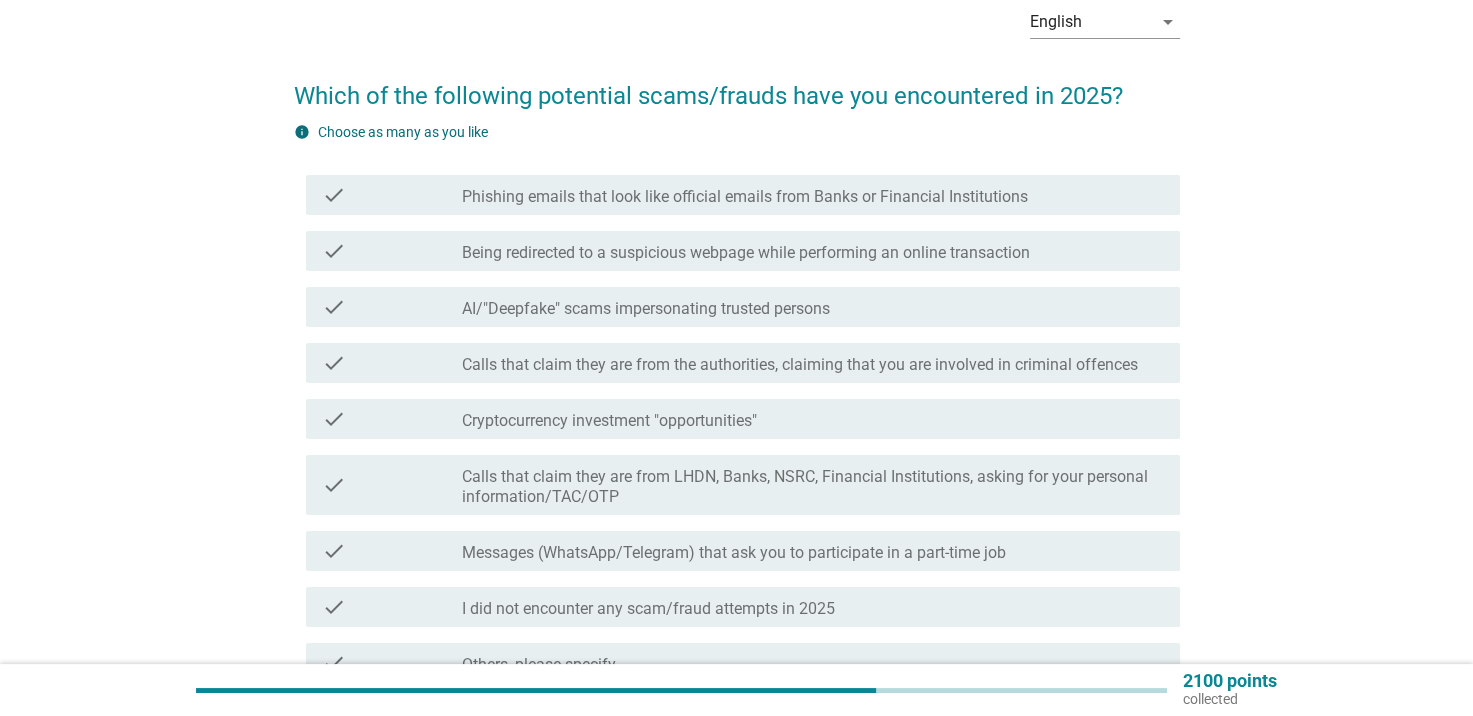 click on "Messages (WhatsApp/Telegram) that ask you to participate in a part-time job" at bounding box center [734, 553] 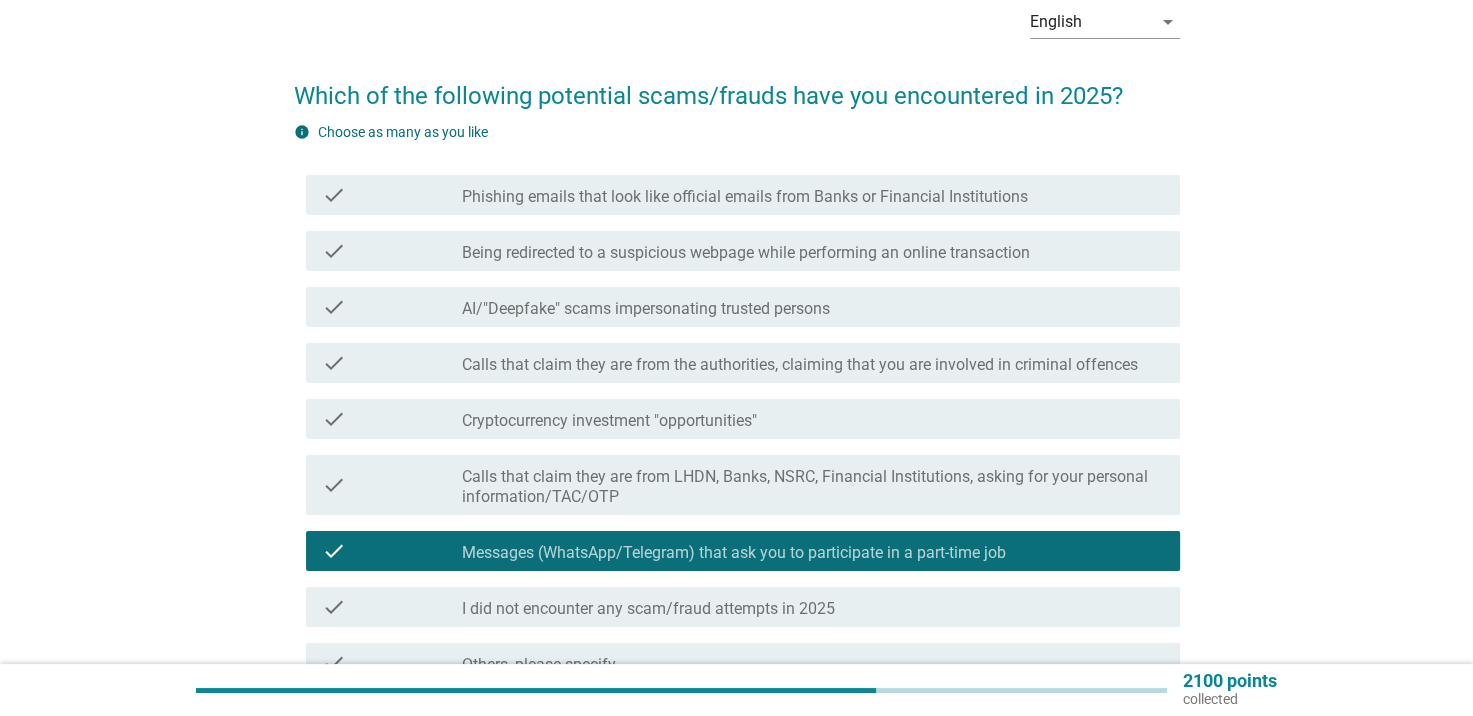 scroll, scrollTop: 200, scrollLeft: 0, axis: vertical 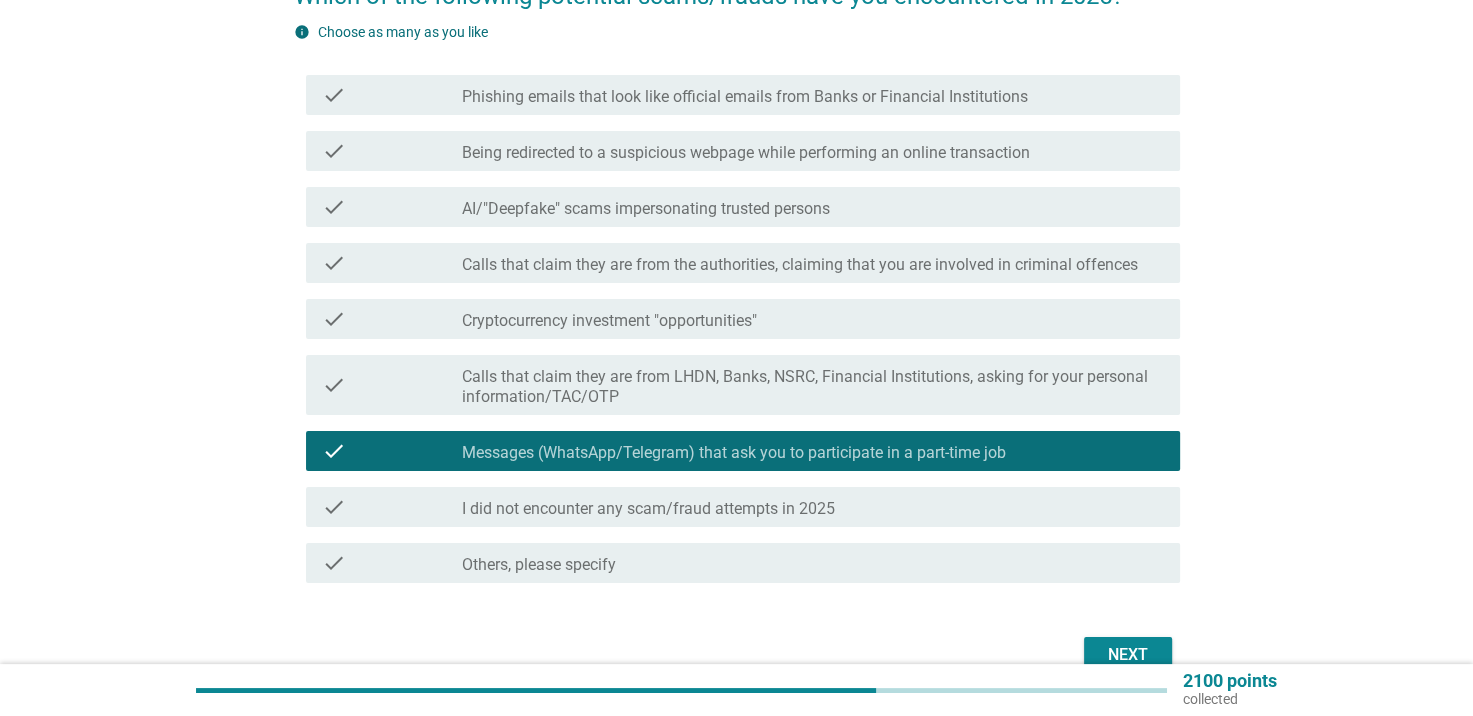 click on "check_box_outline_blank Cryptocurrency investment "opportunities"" at bounding box center [813, 319] 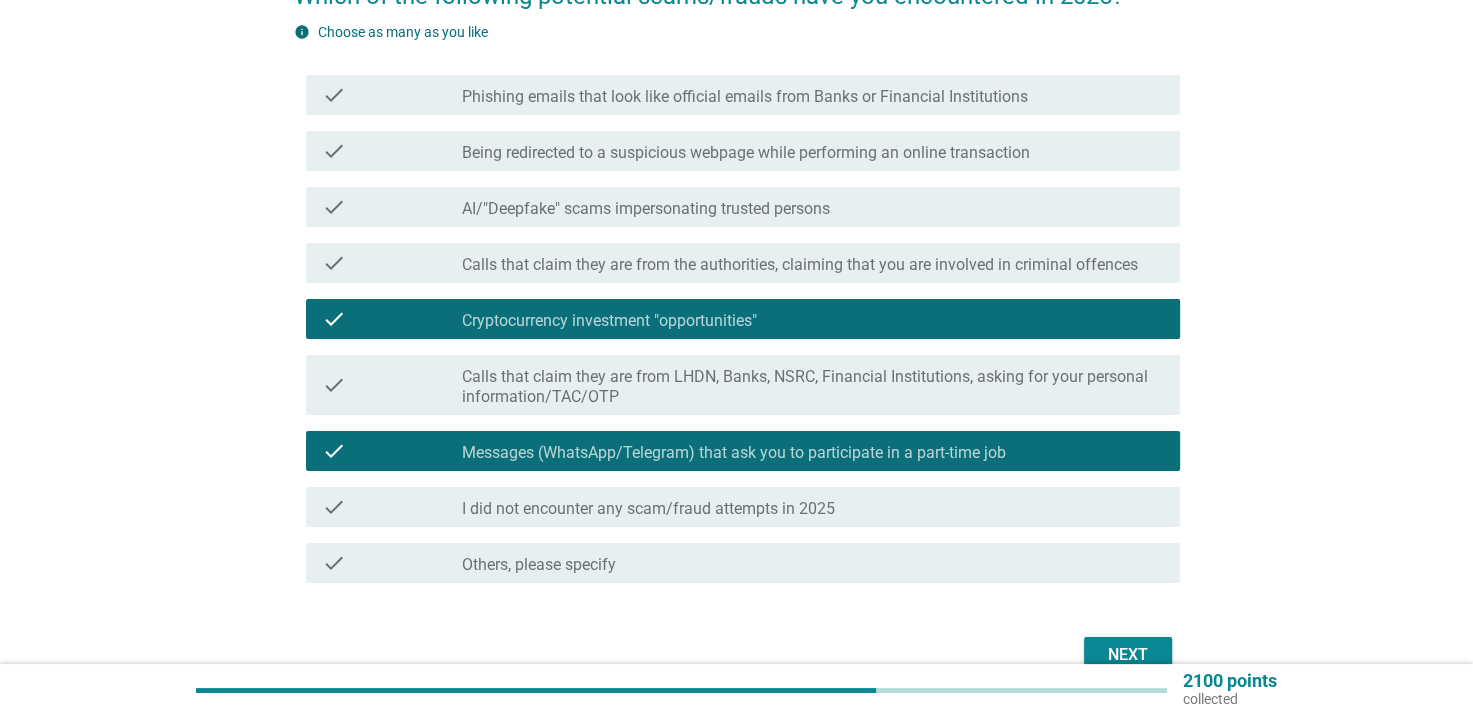 scroll, scrollTop: 300, scrollLeft: 0, axis: vertical 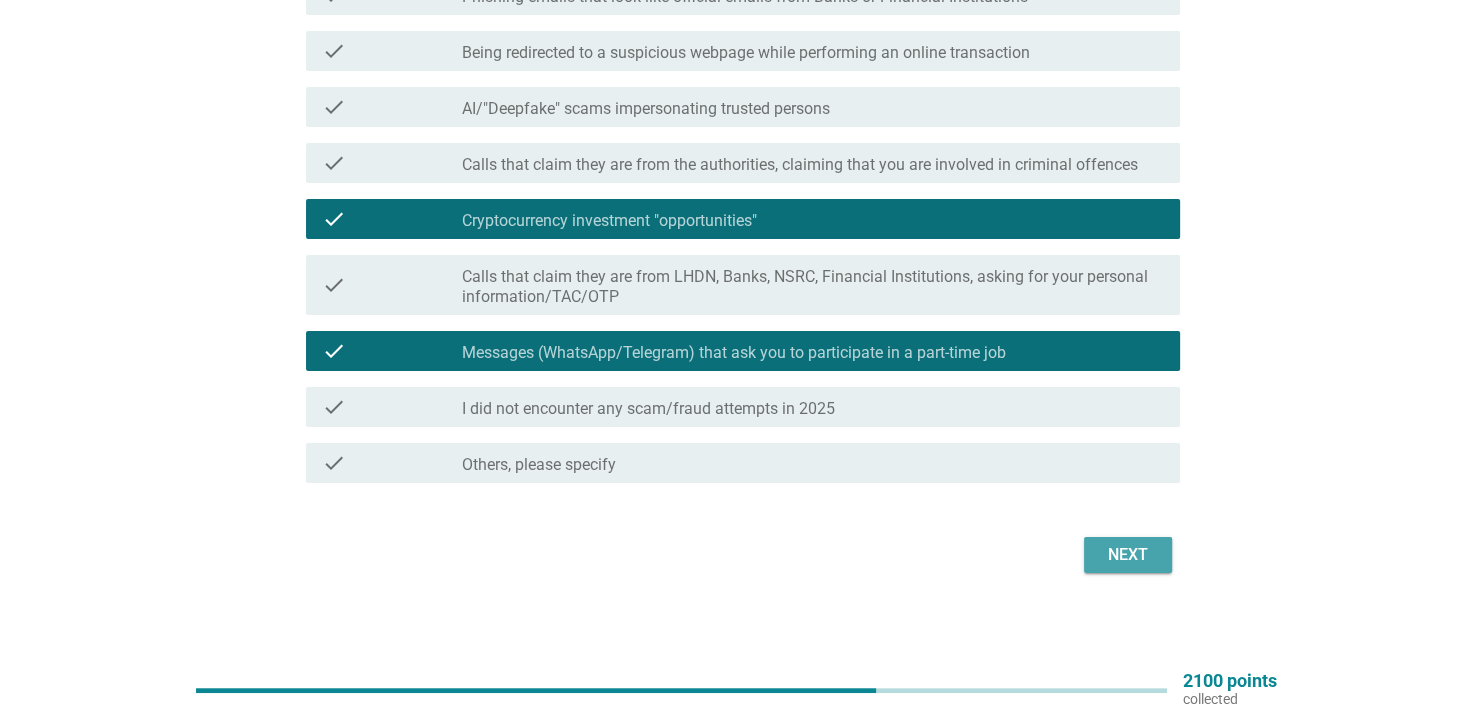 click on "Next" at bounding box center (1128, 555) 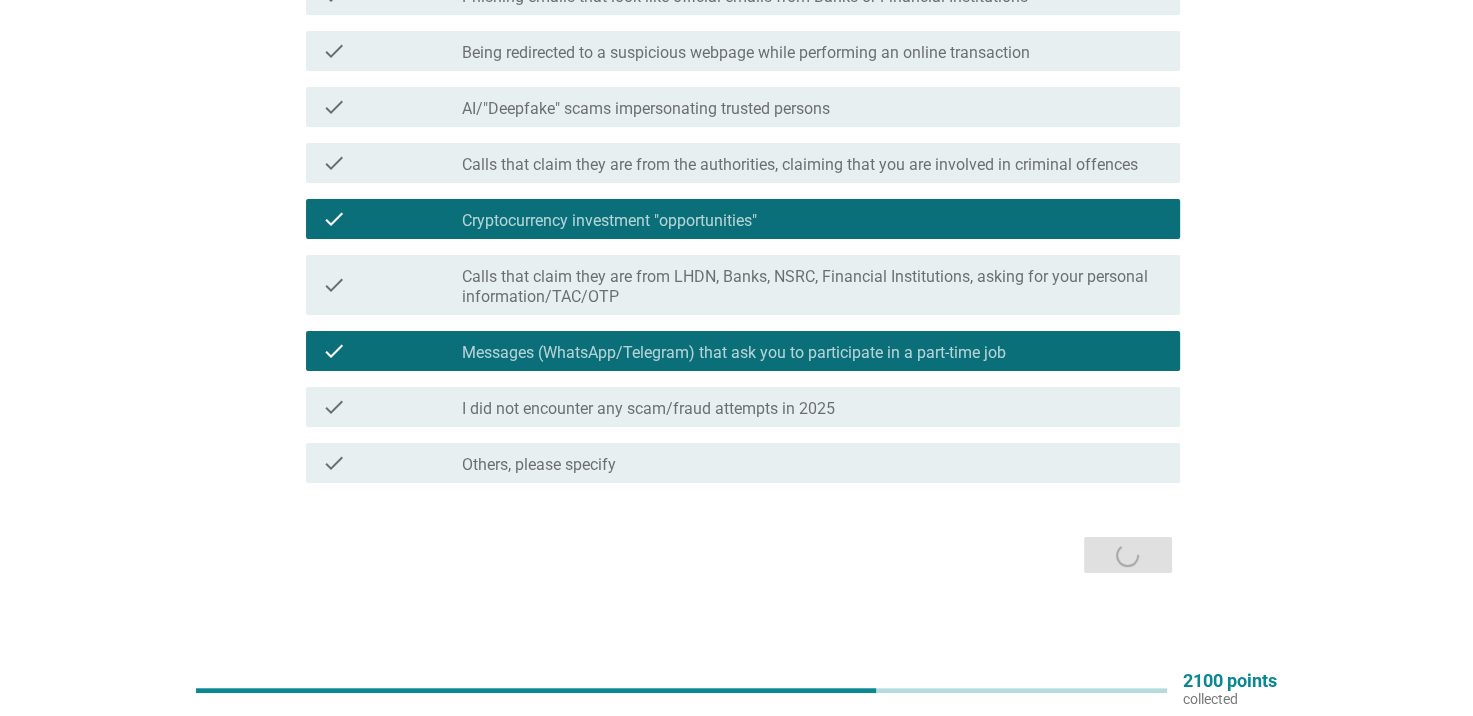 scroll, scrollTop: 0, scrollLeft: 0, axis: both 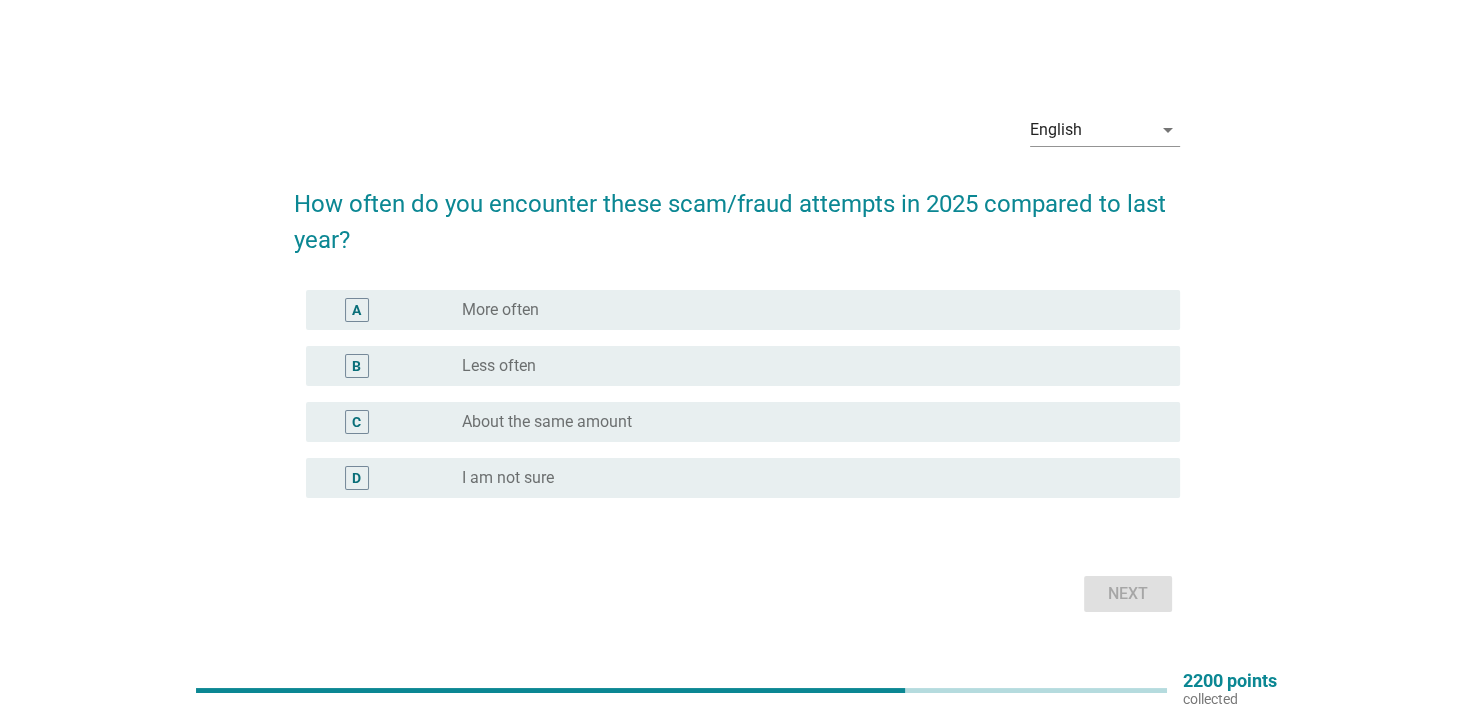 click on "radio_button_unchecked Less often" at bounding box center [805, 366] 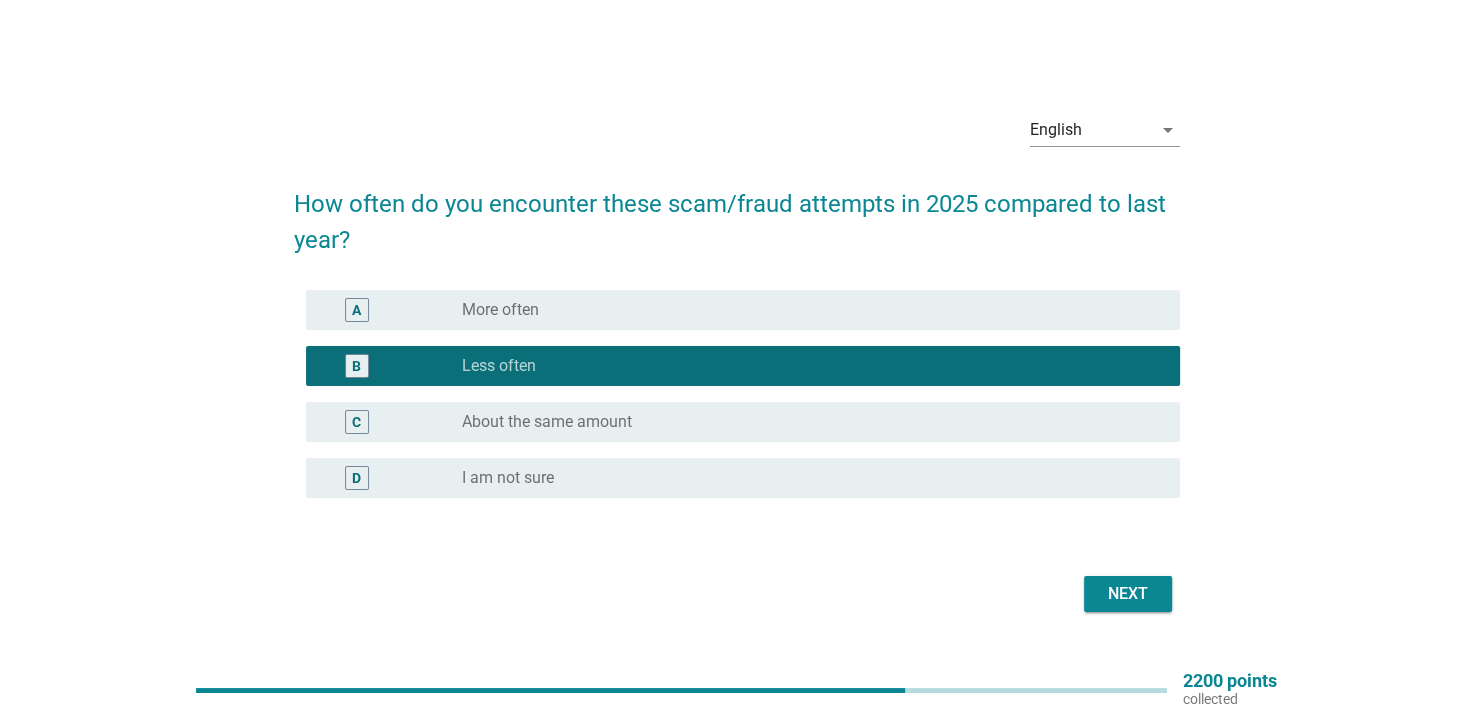 click on "radio_button_unchecked About the same amount" at bounding box center [805, 422] 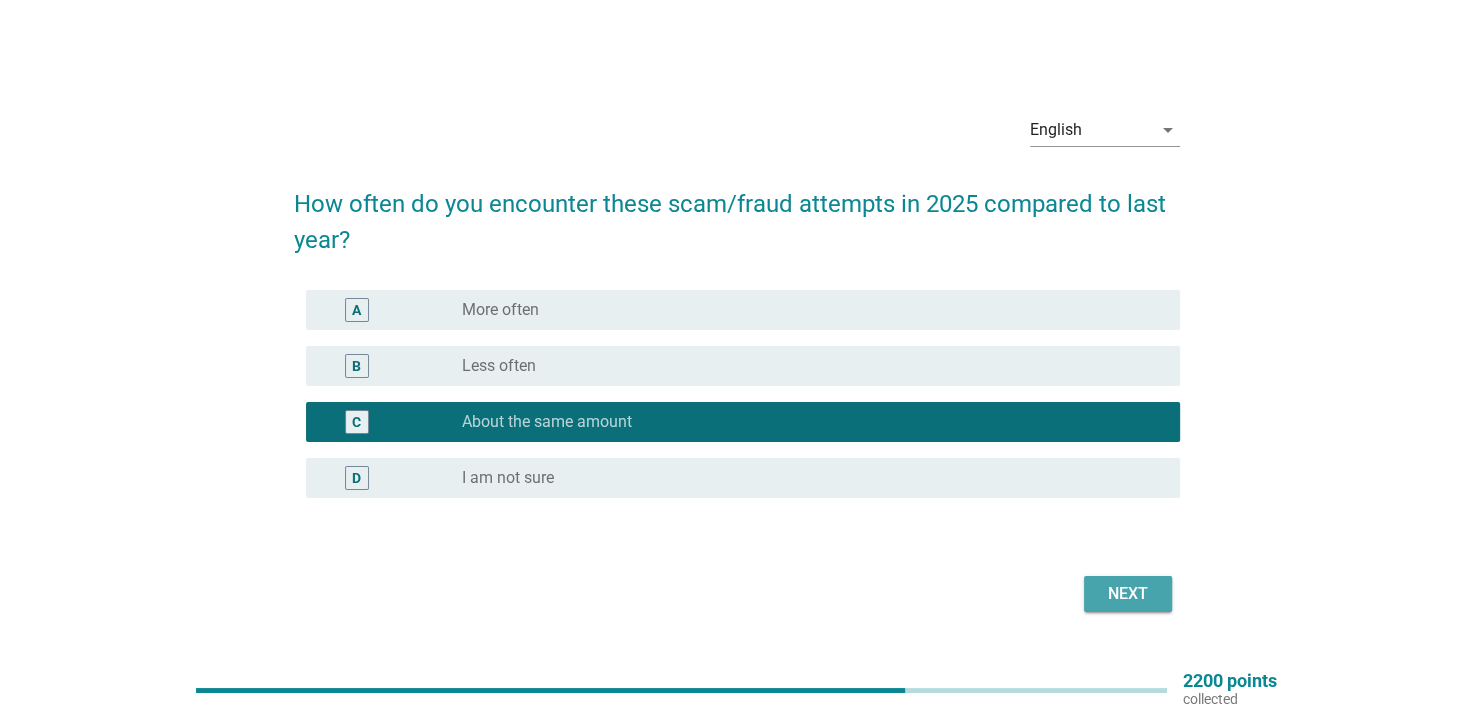 click on "Next" at bounding box center (1128, 594) 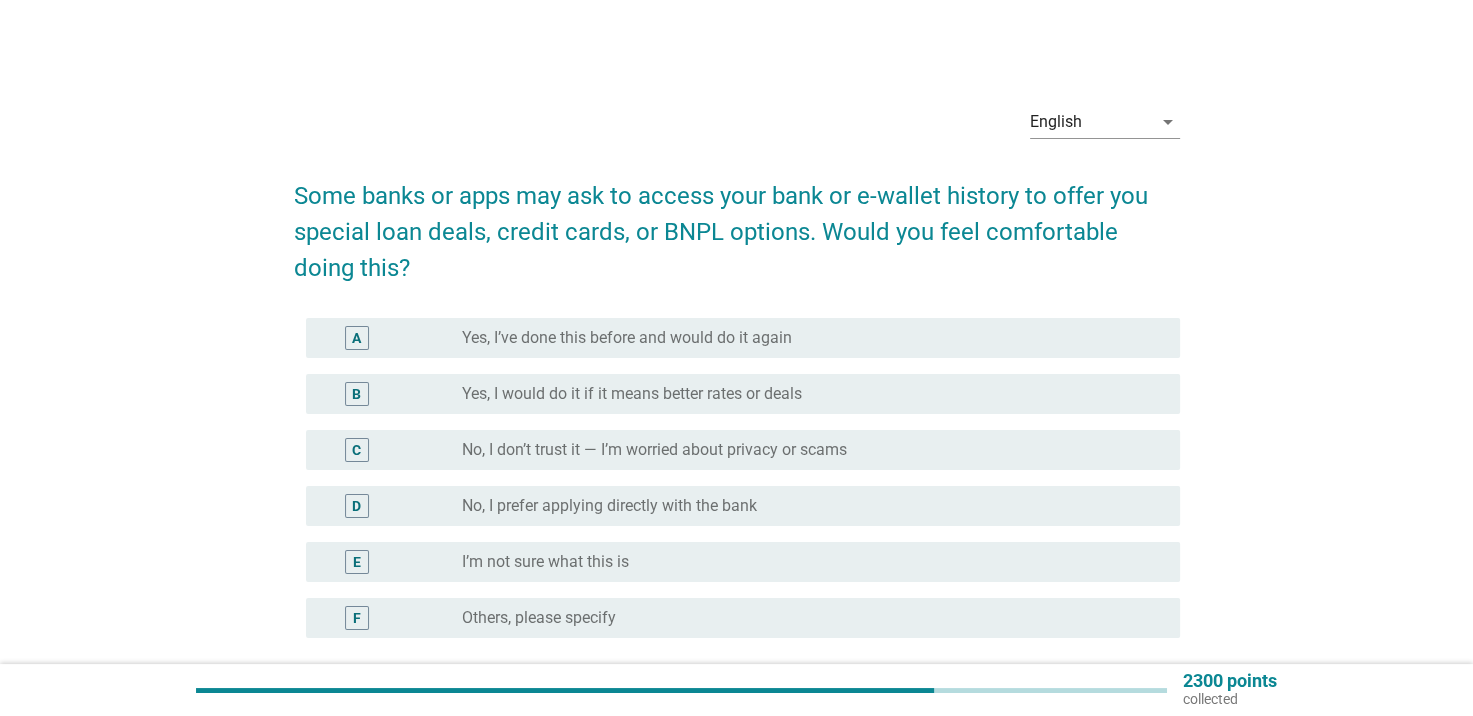 click on "radio_button_unchecked No, I don’t trust it — I’m worried about privacy or scams" at bounding box center [813, 450] 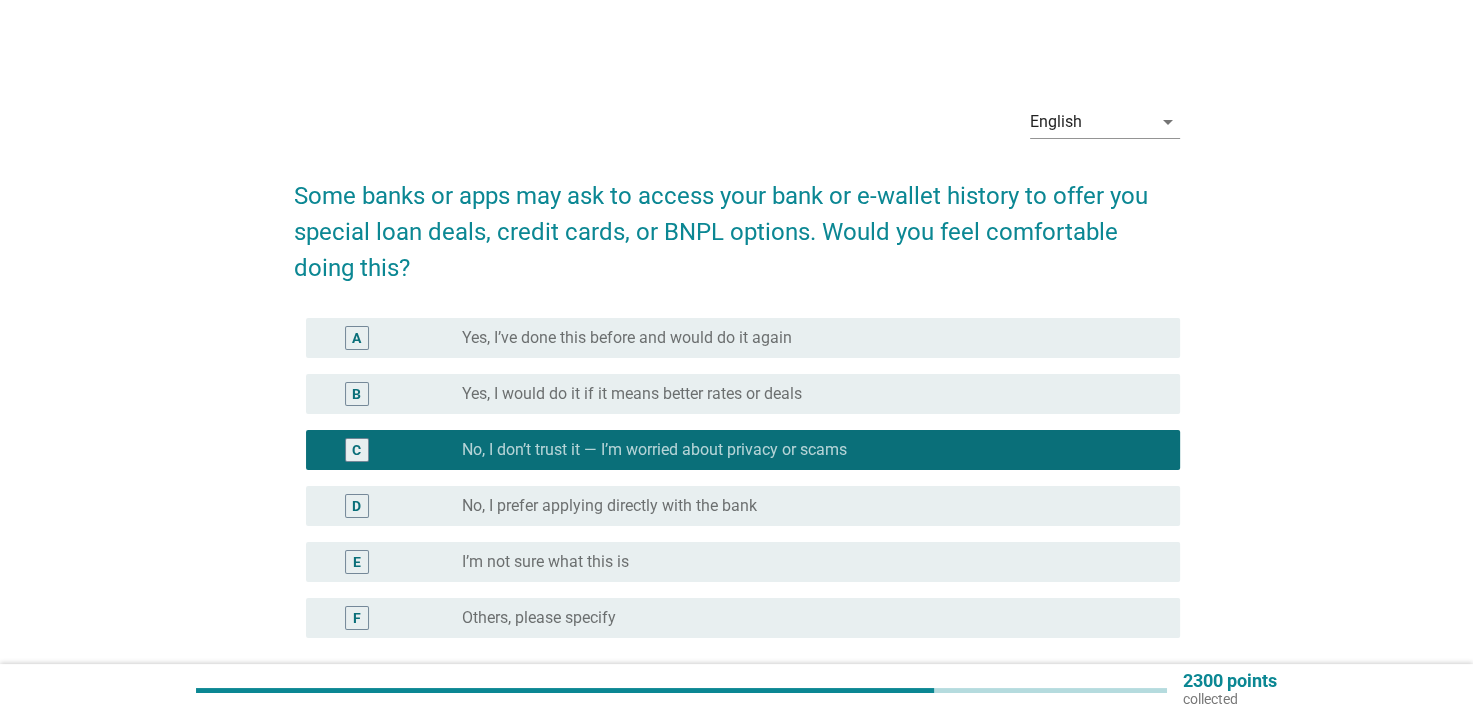 scroll, scrollTop: 100, scrollLeft: 0, axis: vertical 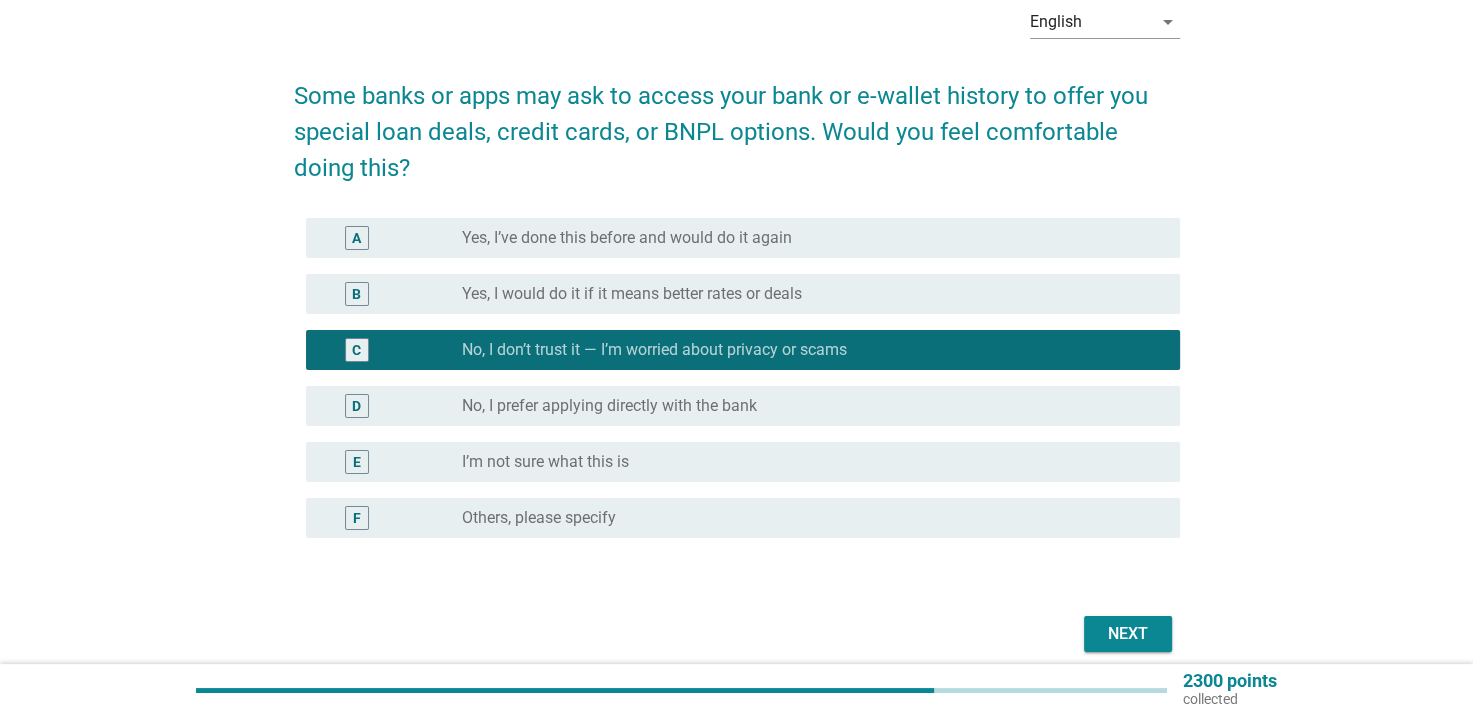 click on "Next" at bounding box center (1128, 634) 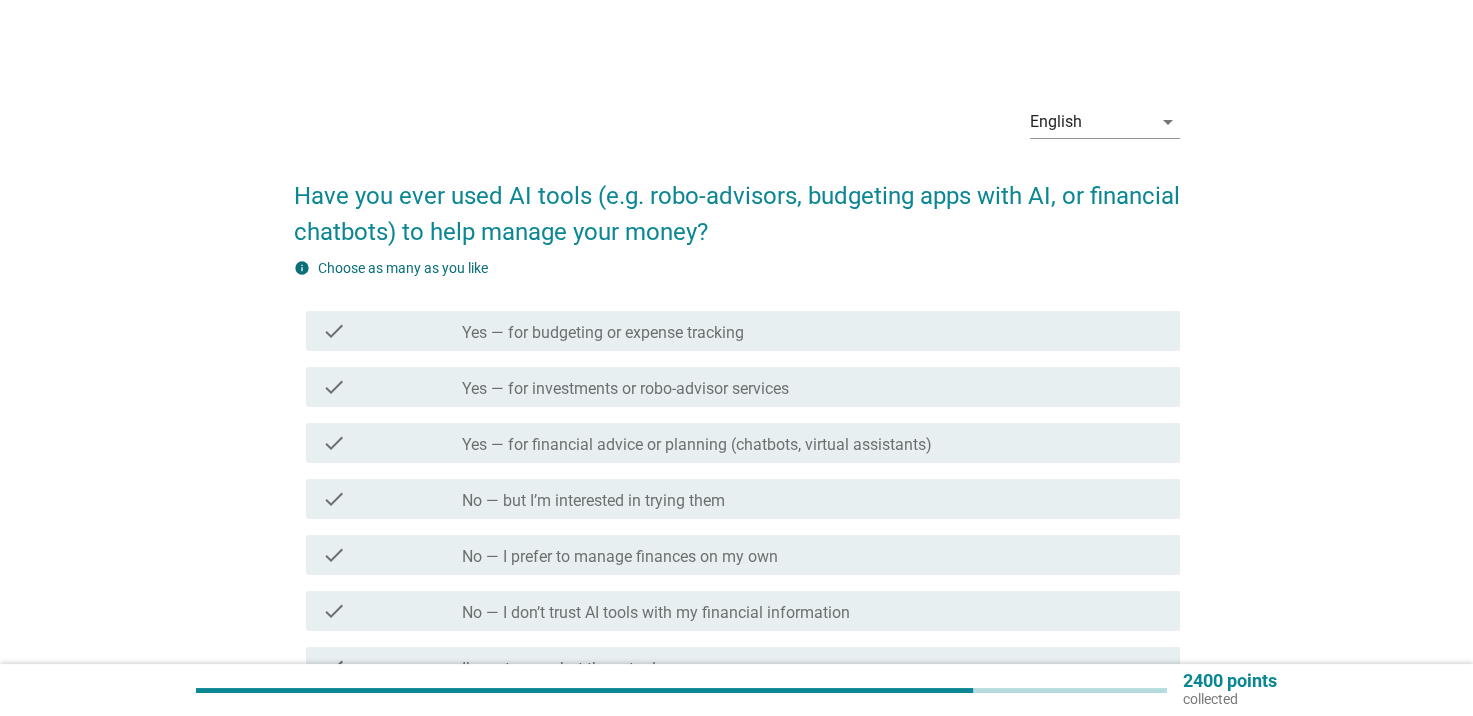 scroll, scrollTop: 100, scrollLeft: 0, axis: vertical 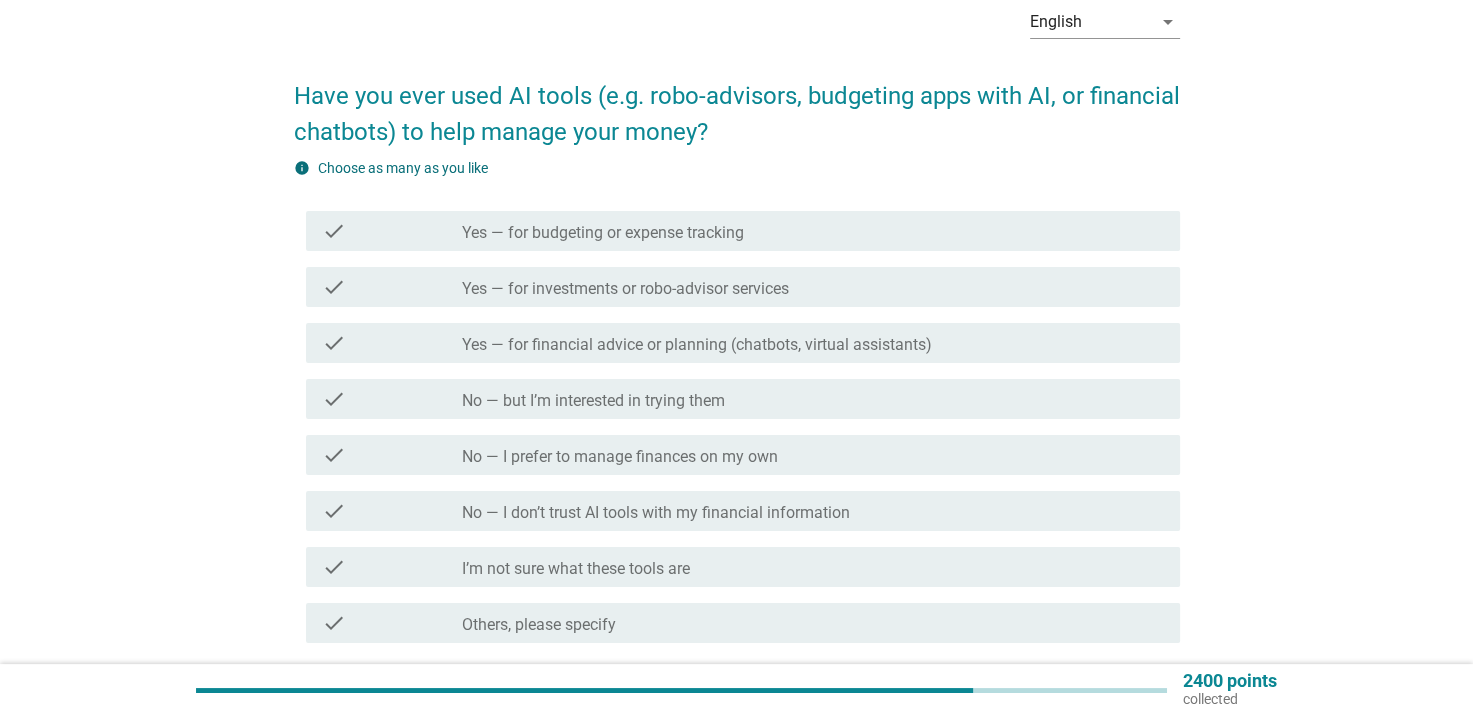 click on "check_box_outline_blank No — I prefer to manage finances on my own" at bounding box center [813, 455] 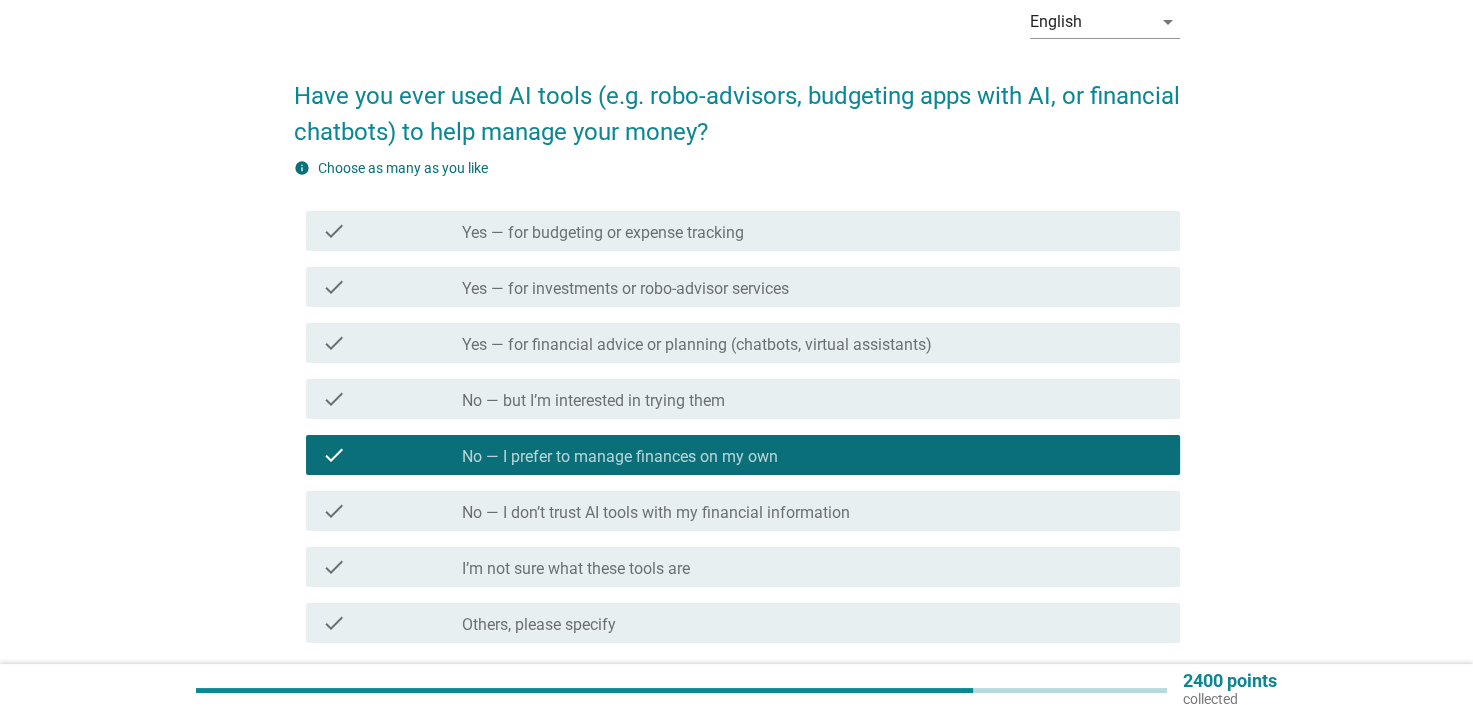 scroll, scrollTop: 264, scrollLeft: 0, axis: vertical 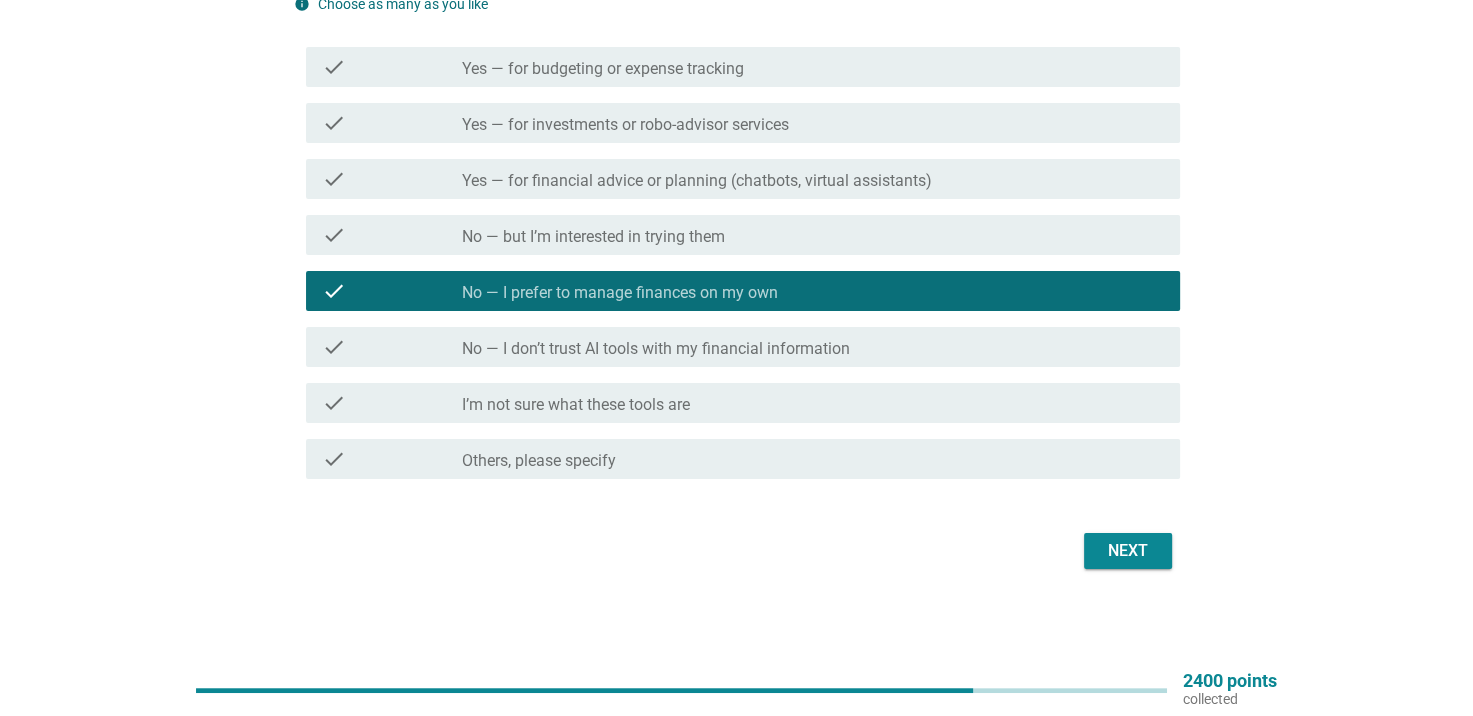 click on "Next" at bounding box center (1128, 551) 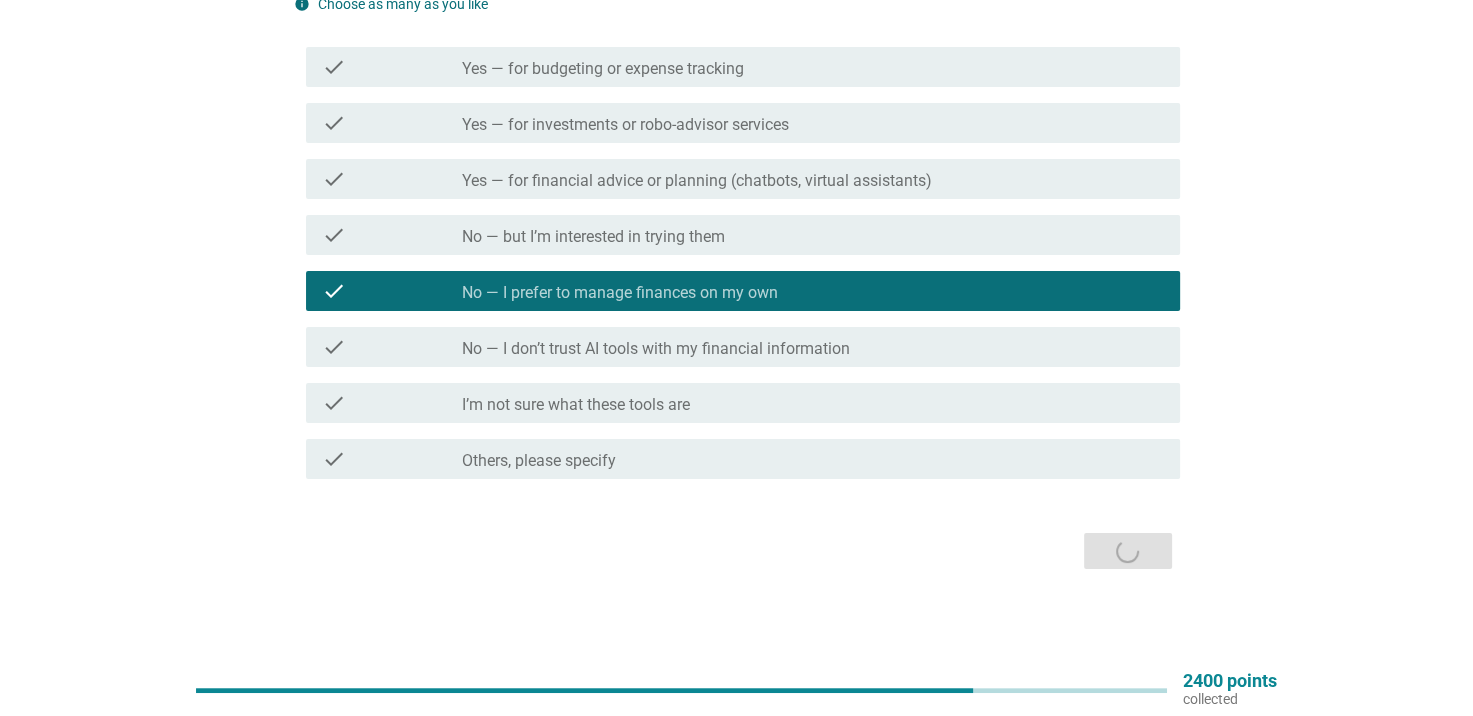 scroll, scrollTop: 0, scrollLeft: 0, axis: both 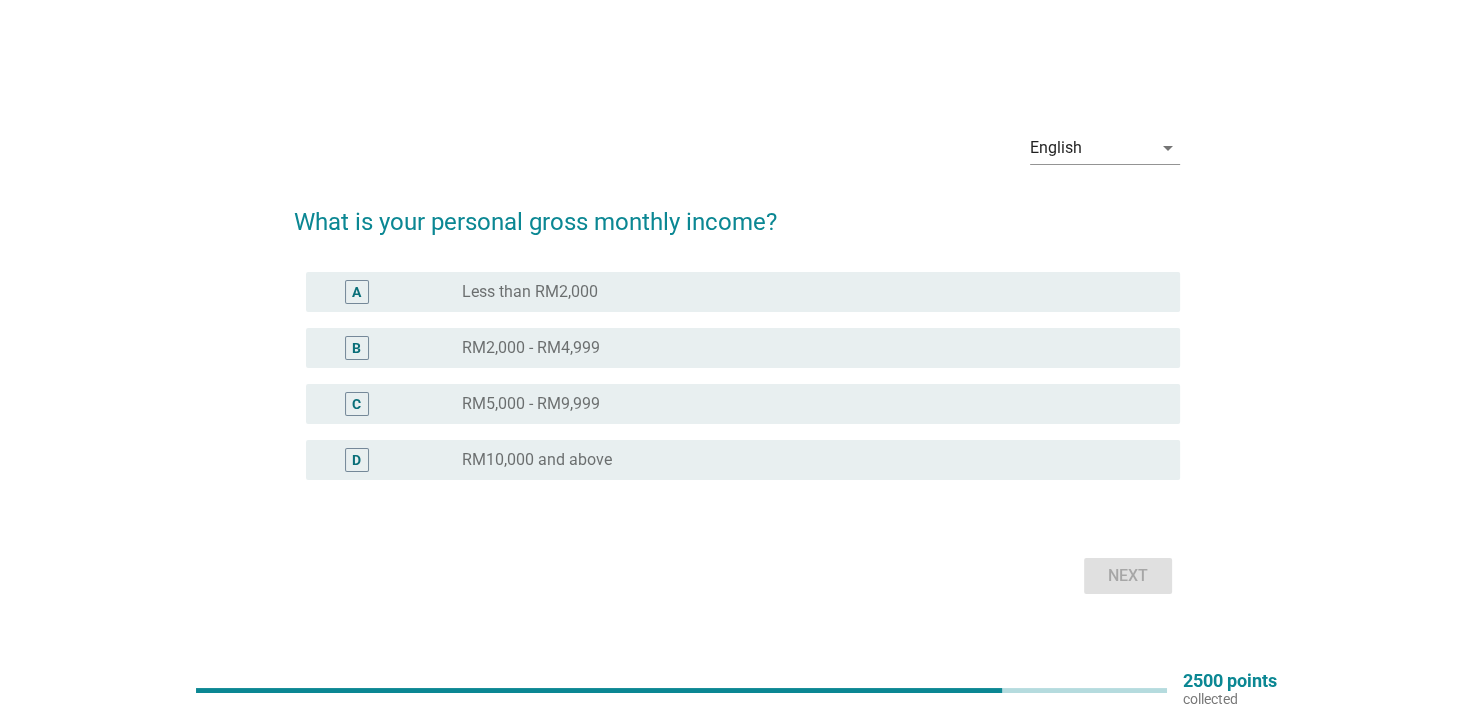 click on "radio_button_unchecked RM2,000 - RM4,999" at bounding box center [805, 348] 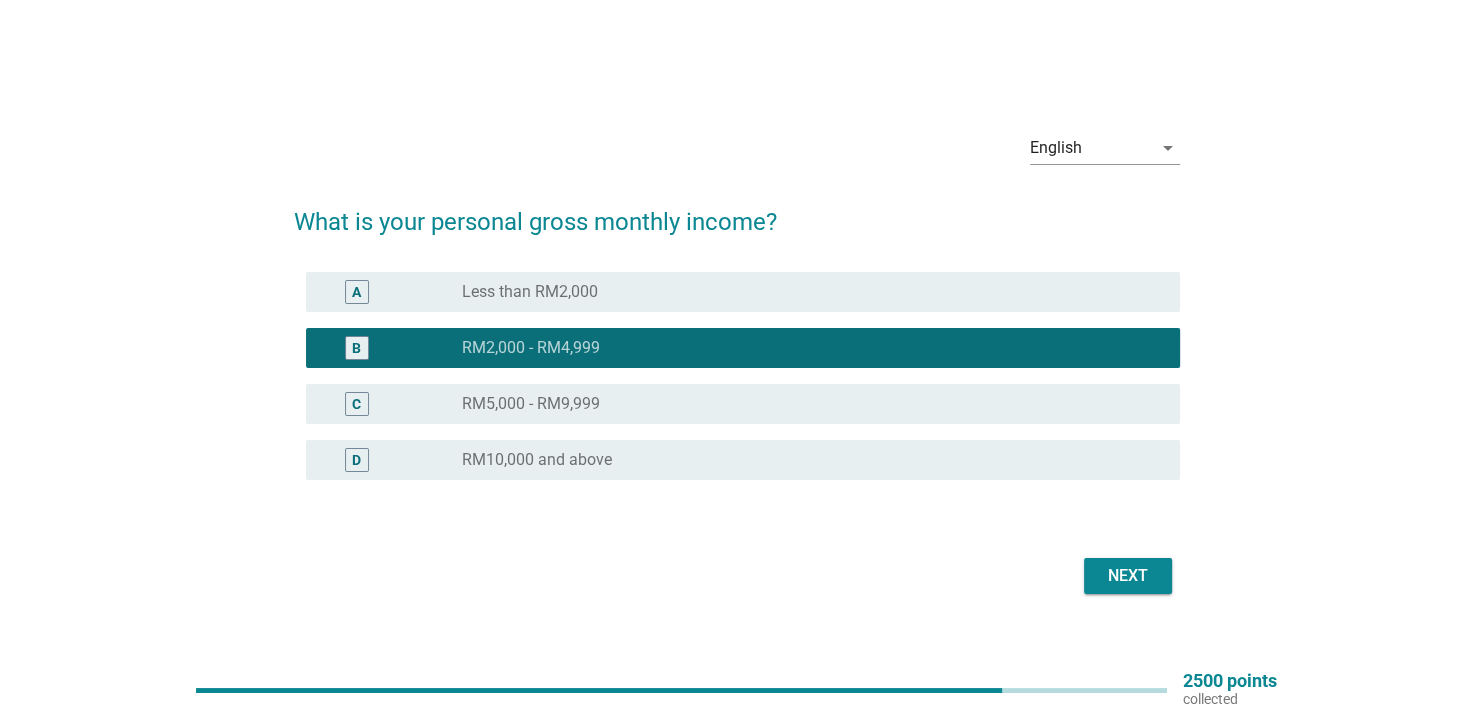 click on "Next" at bounding box center (1128, 576) 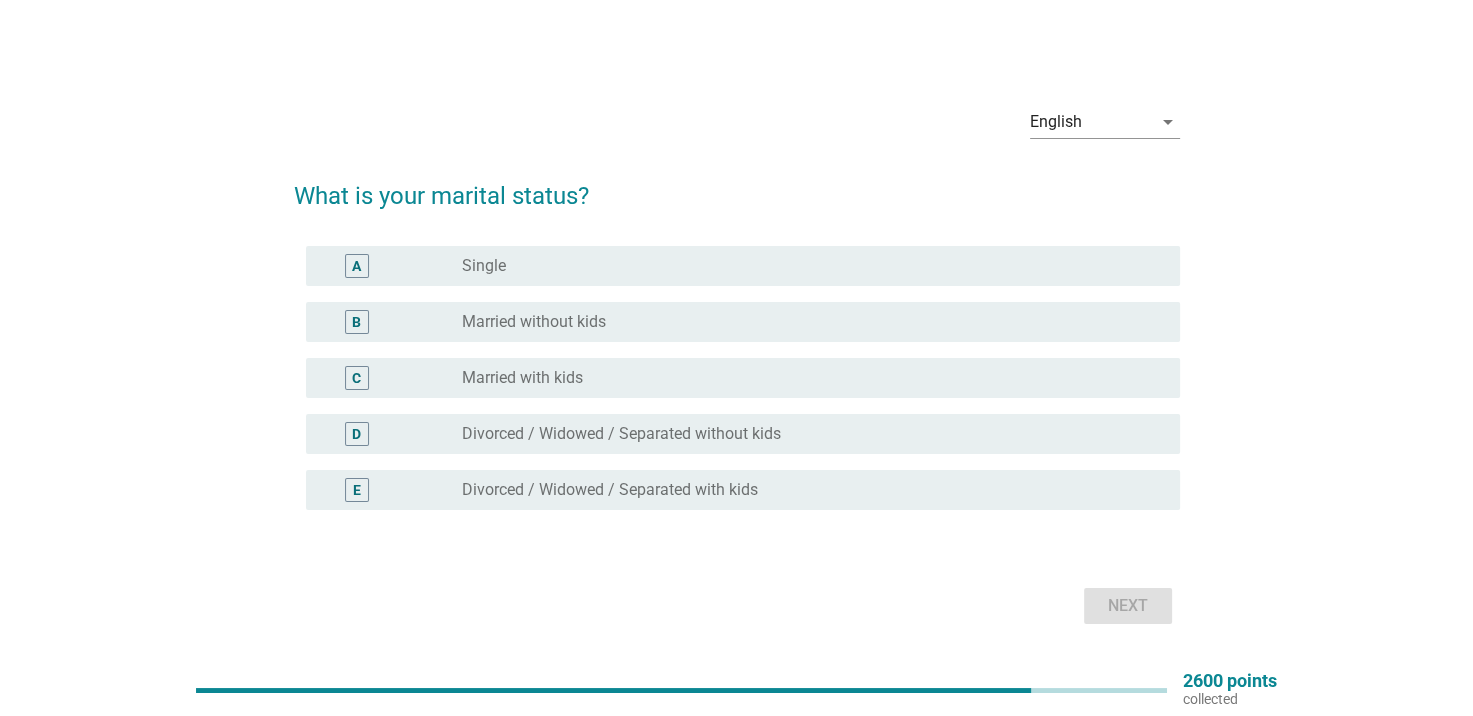 click on "A     radio_button_unchecked Single" at bounding box center (743, 266) 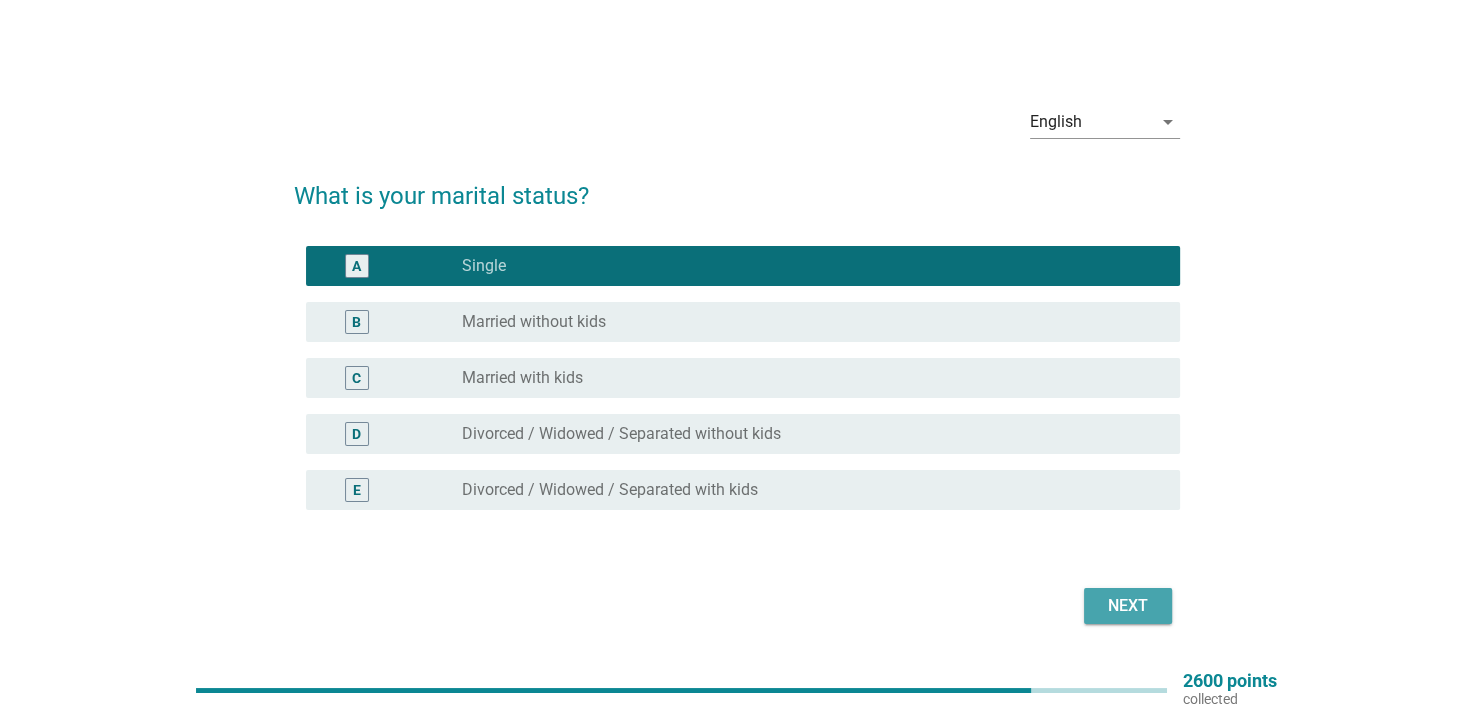 click on "Next" at bounding box center (1128, 606) 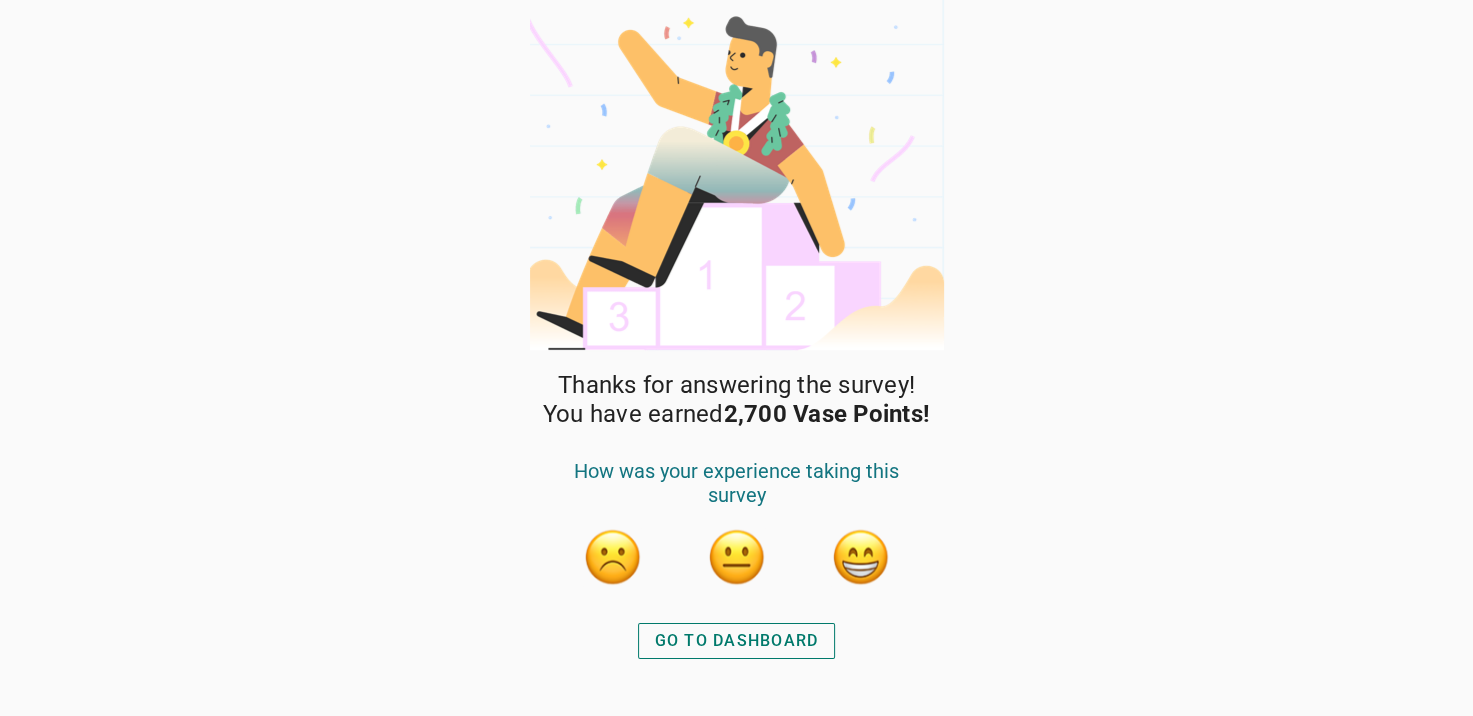 click on "GO TO DASHBOARD" at bounding box center (737, 641) 